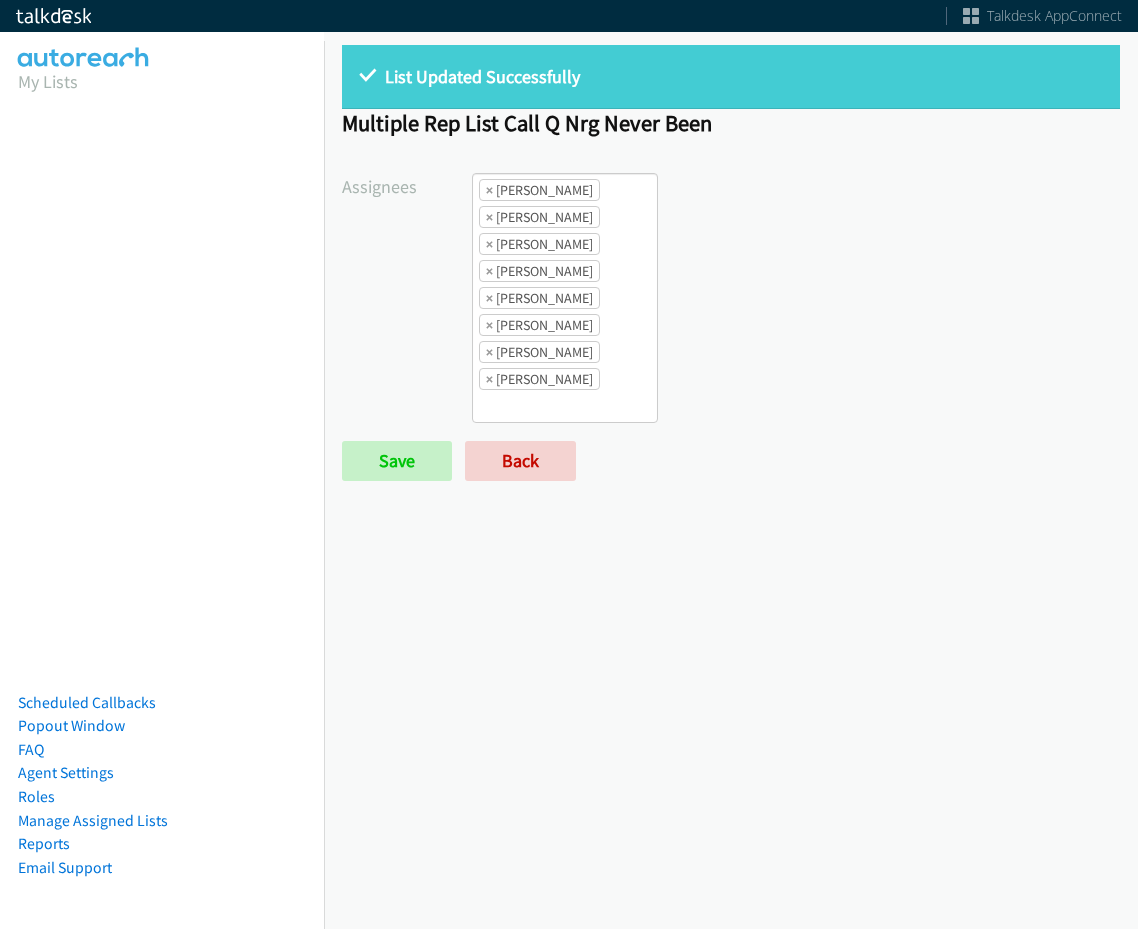 scroll, scrollTop: 0, scrollLeft: 0, axis: both 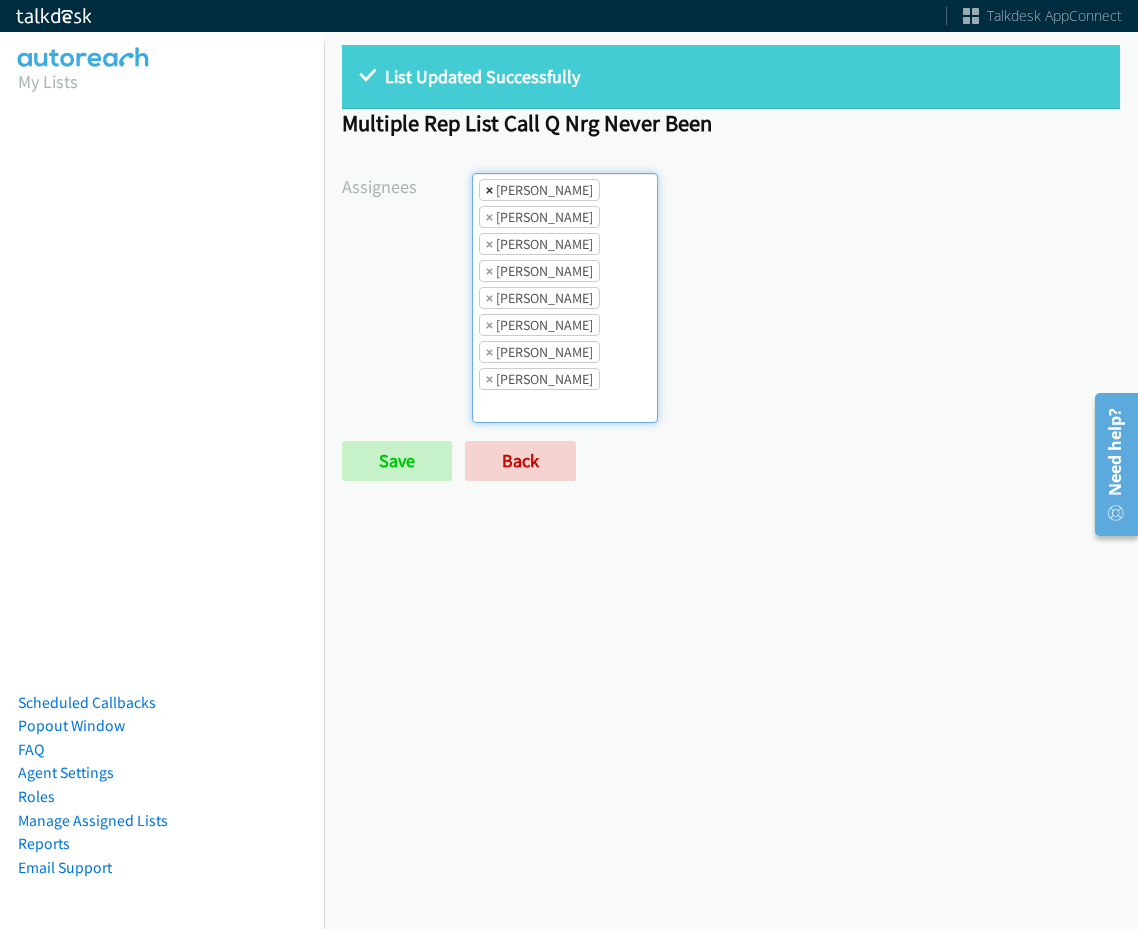 click on "×" at bounding box center (489, 190) 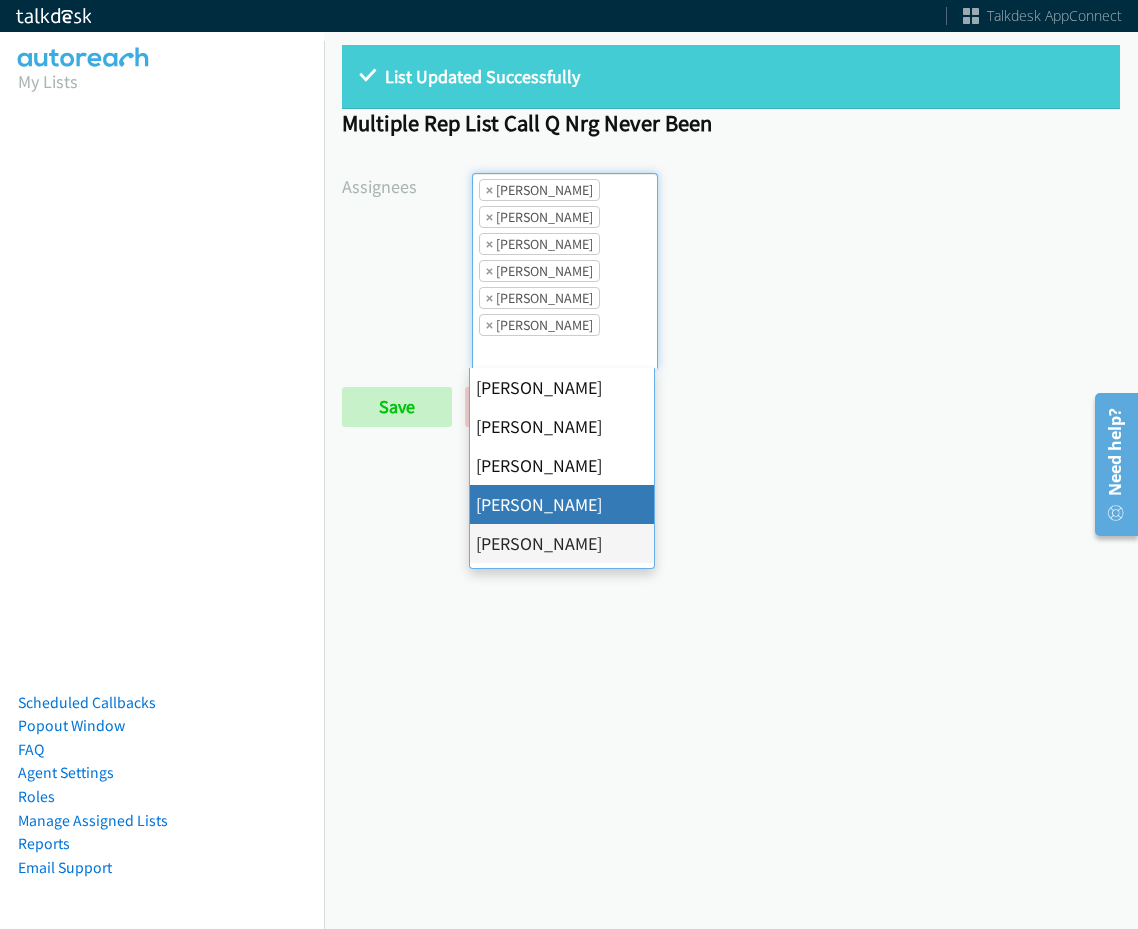 click on "×" at bounding box center [489, 190] 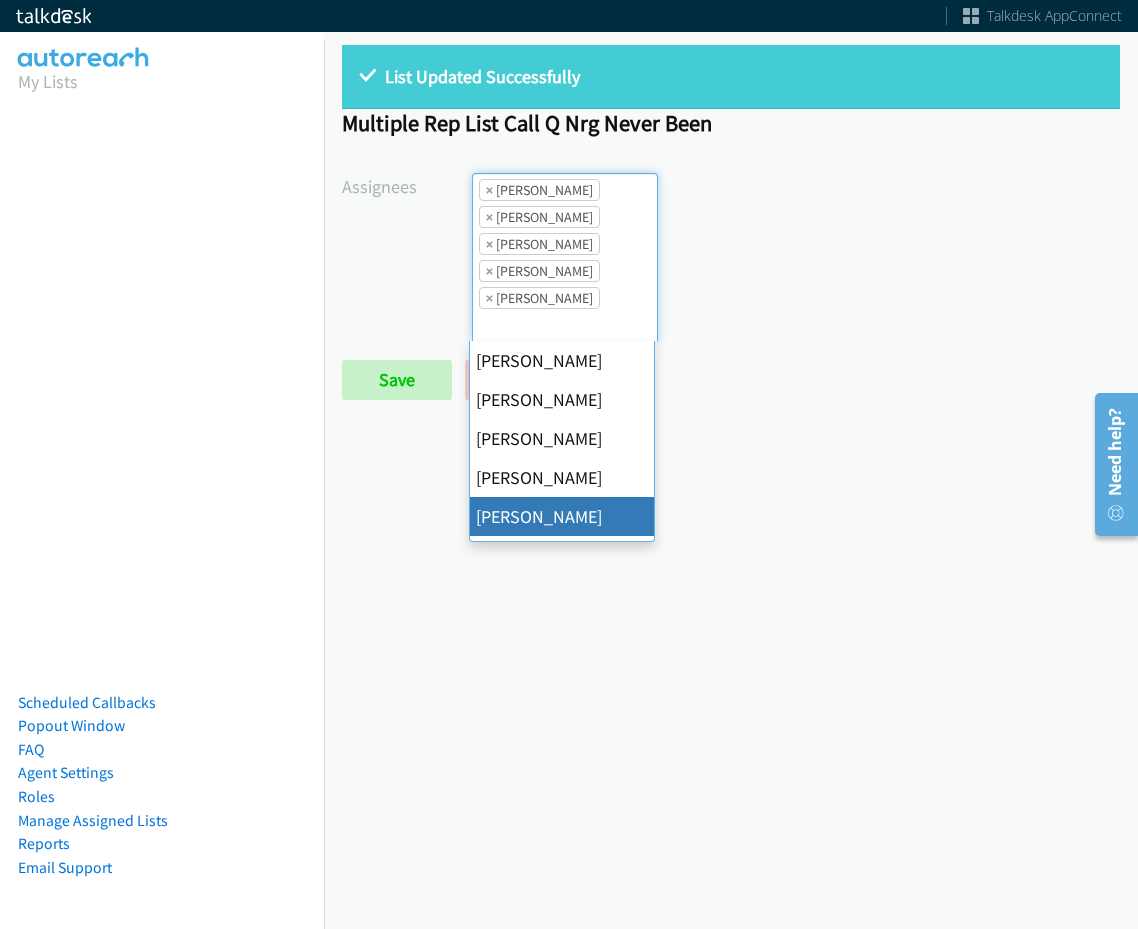 click on "×" at bounding box center [489, 190] 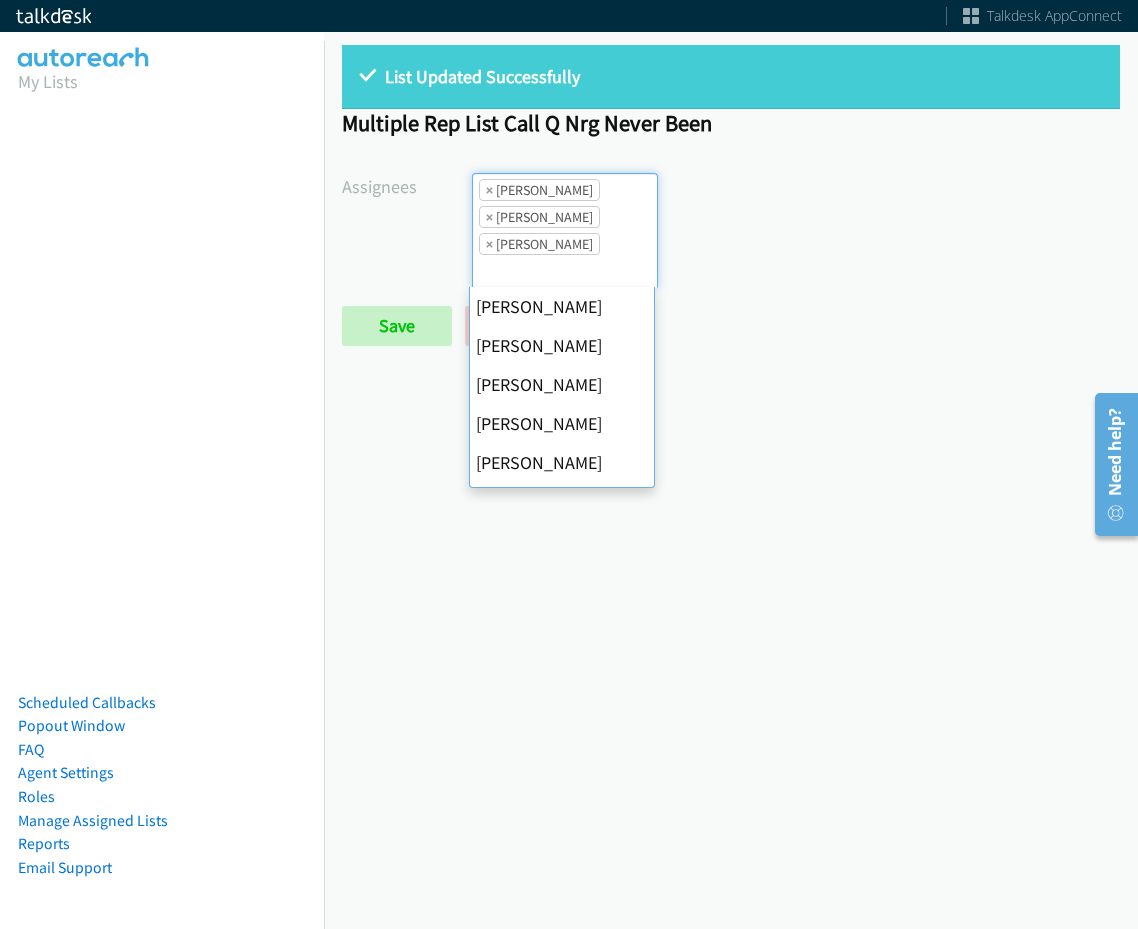 click on "×" at bounding box center (489, 190) 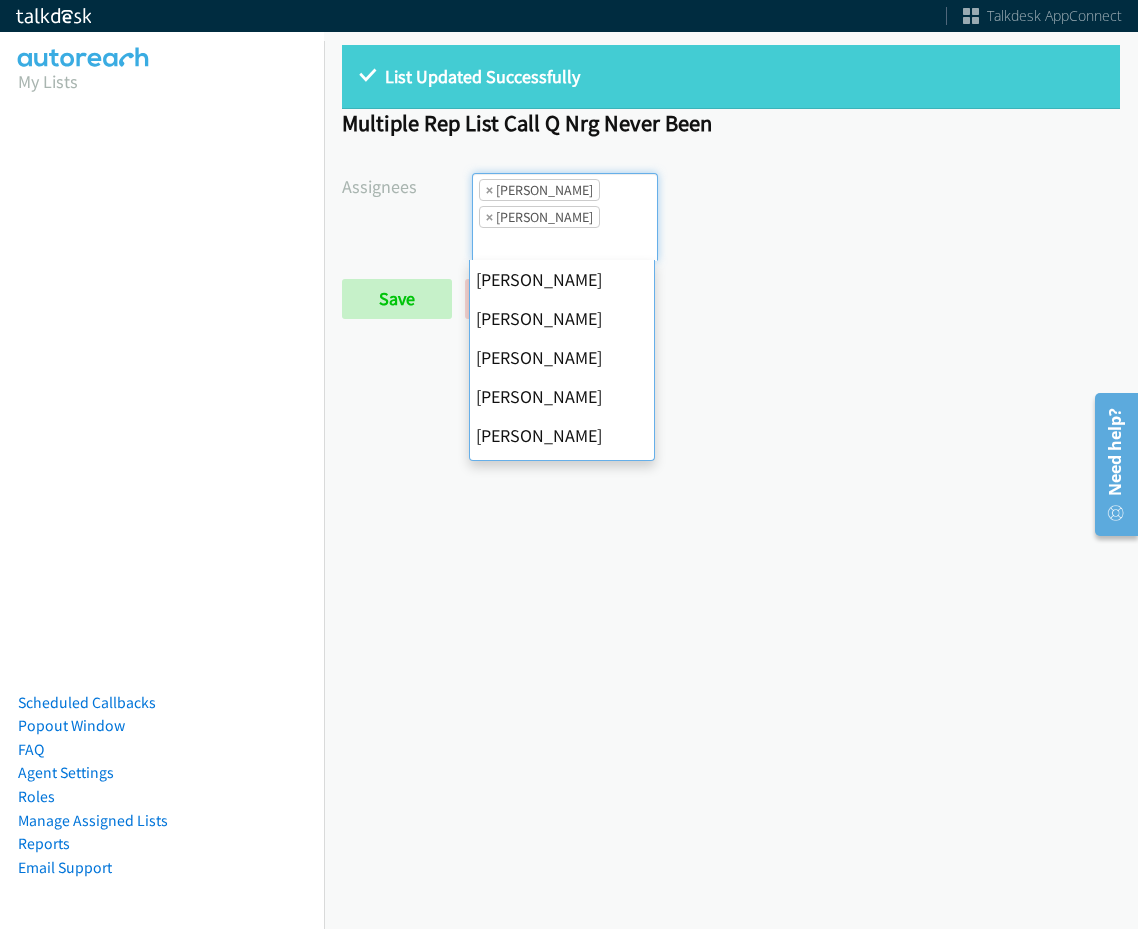 click on "×" at bounding box center [489, 190] 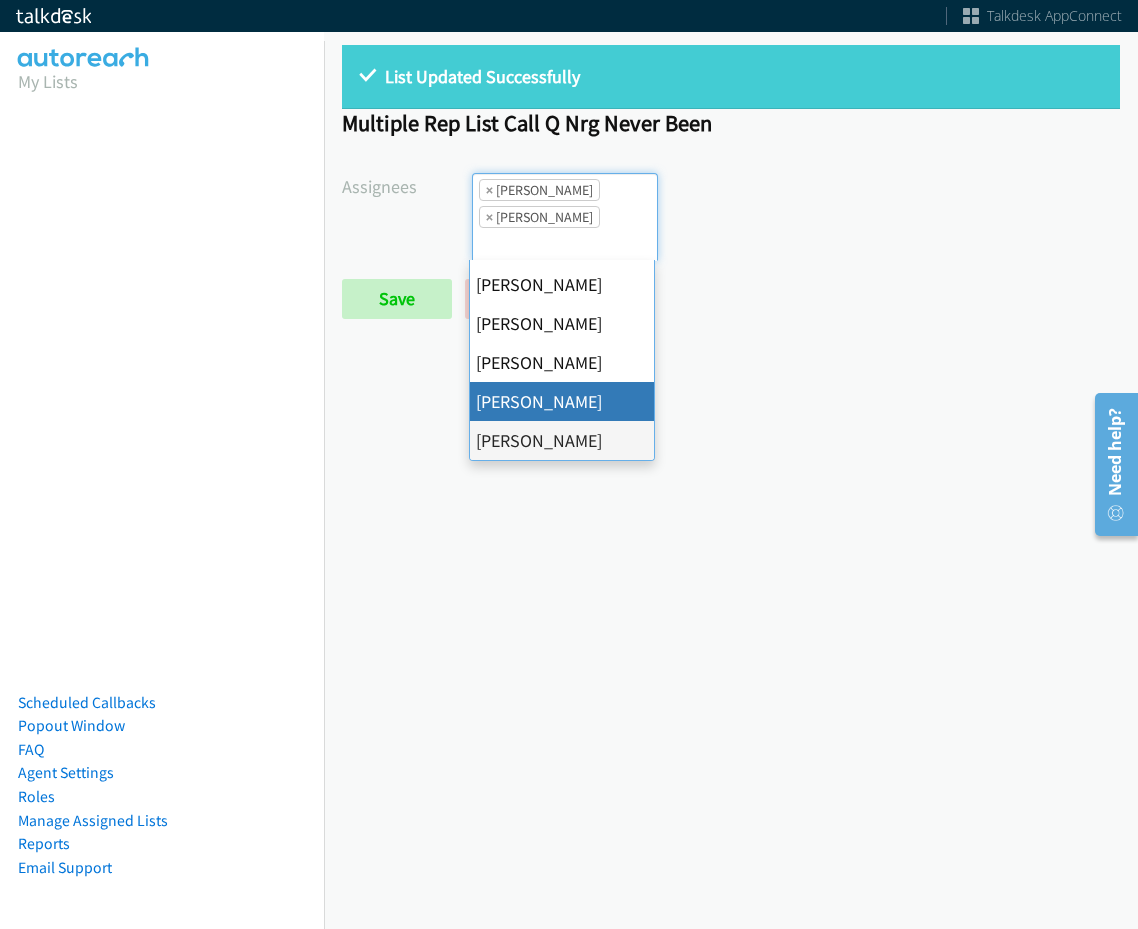 select 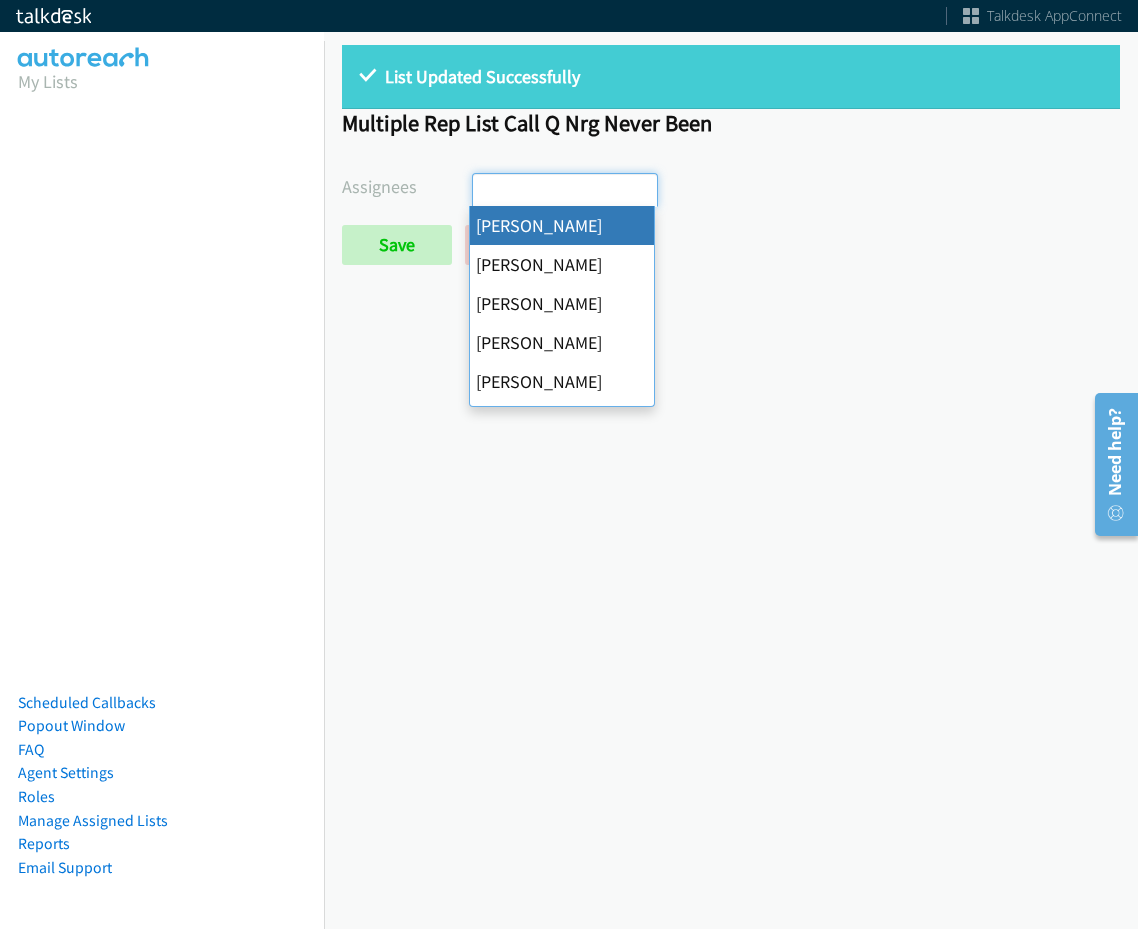click at bounding box center (508, 190) 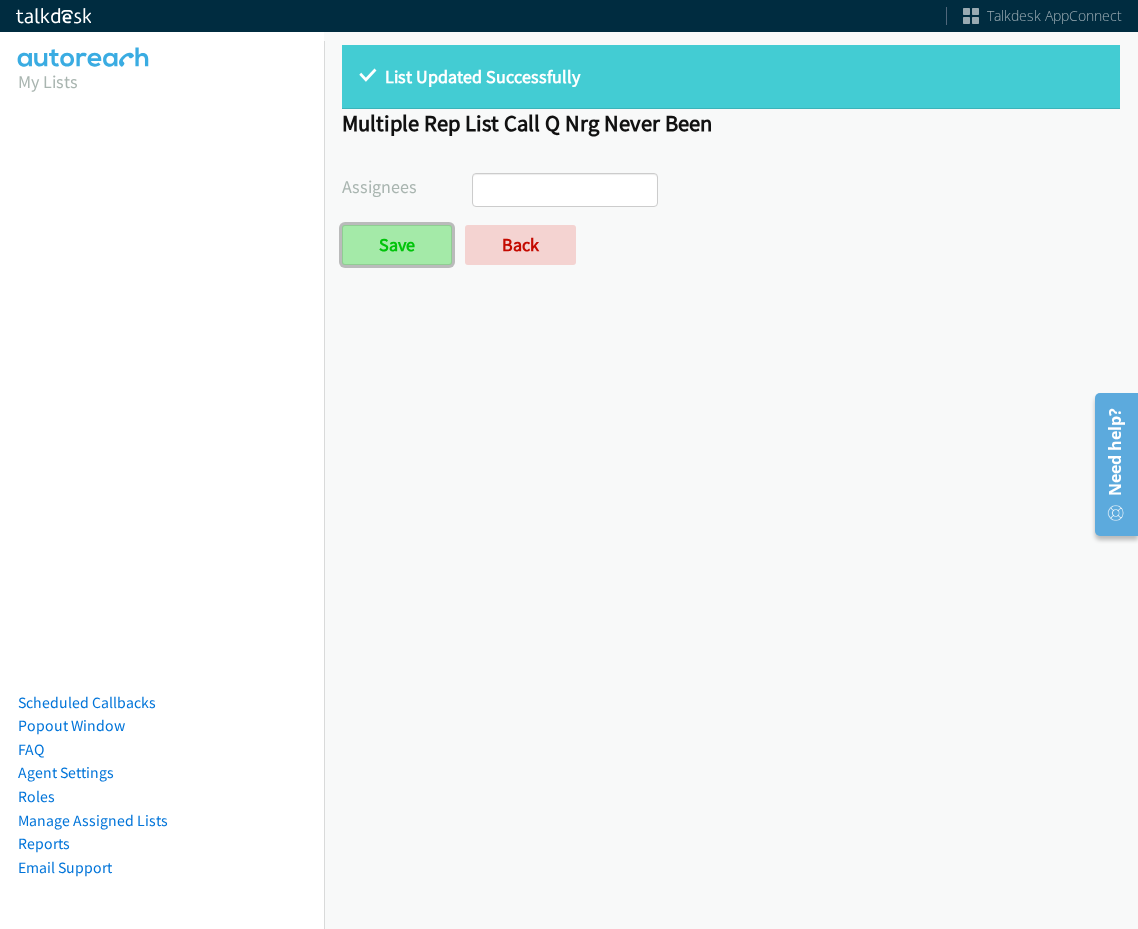 click on "Save" at bounding box center (397, 245) 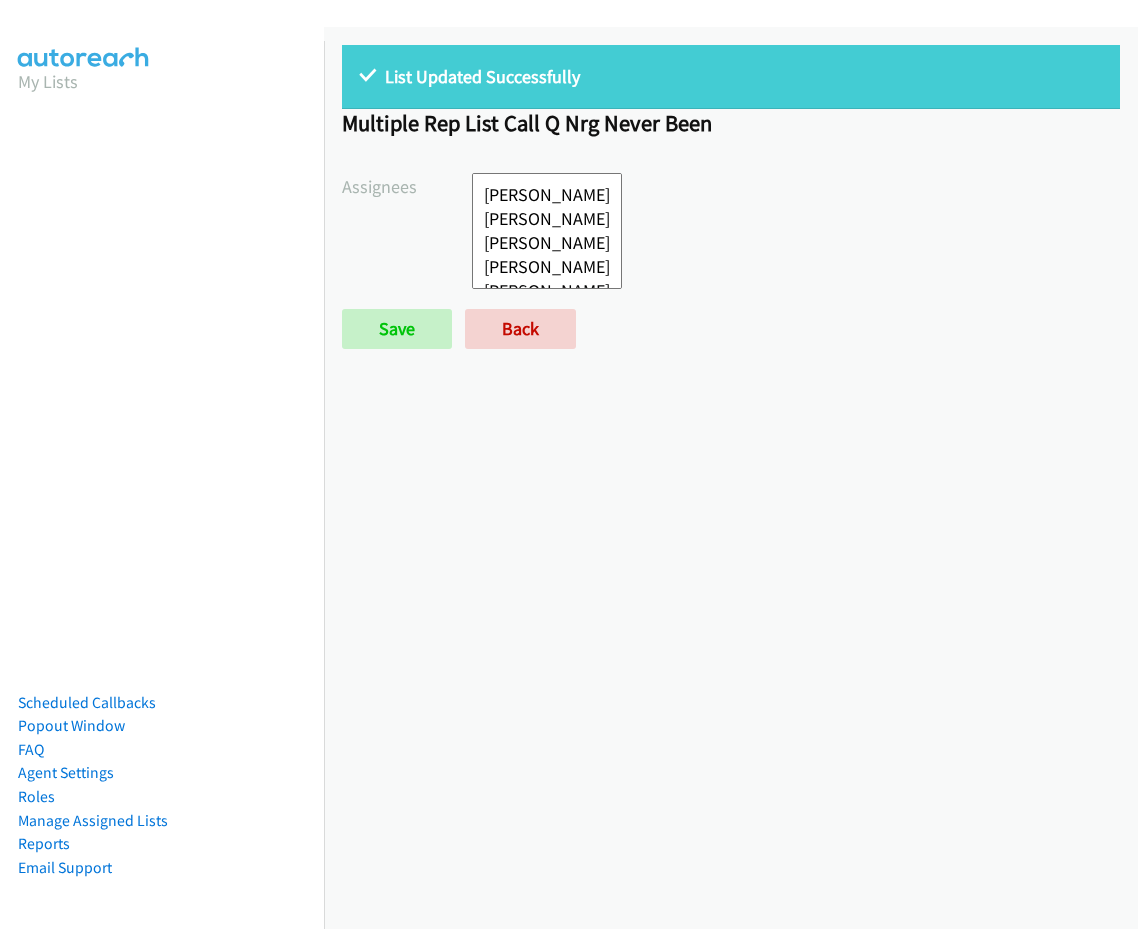 select 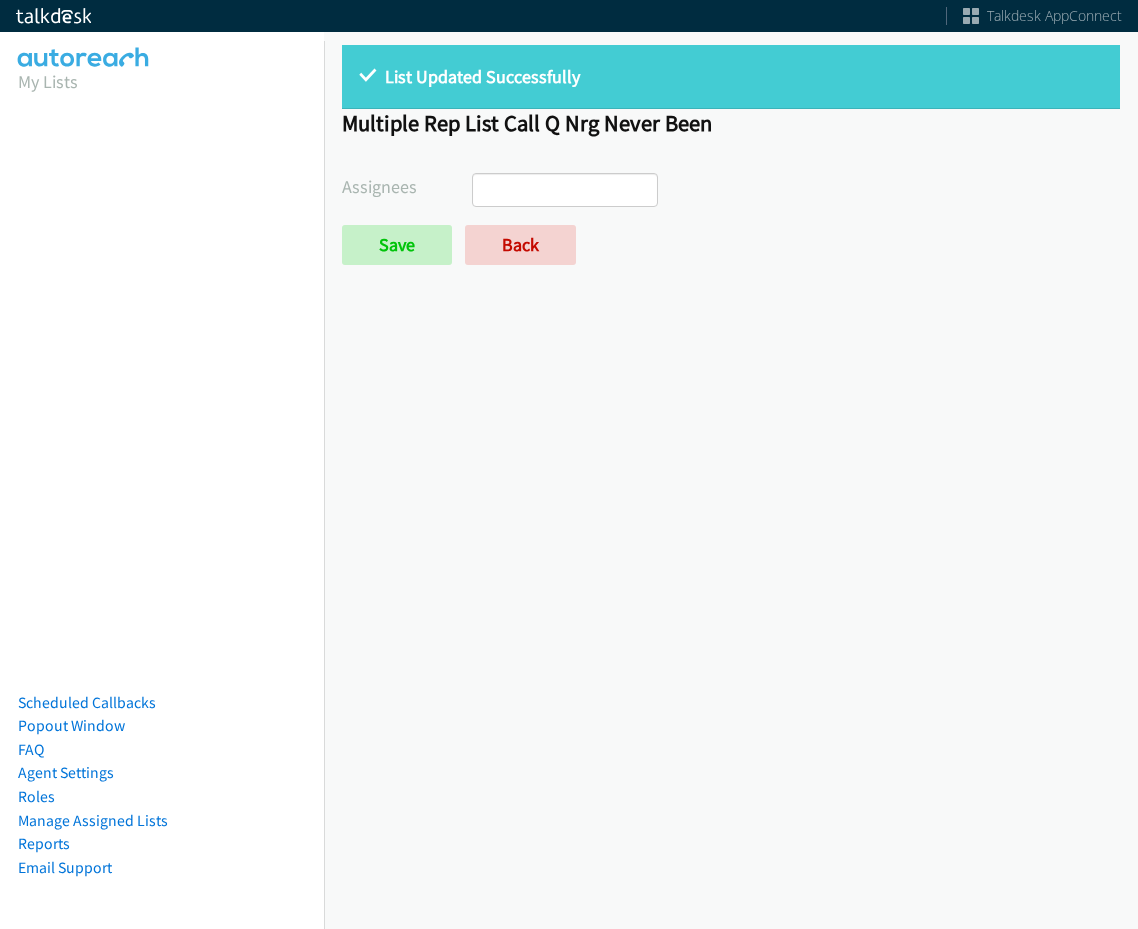 drag, startPoint x: 513, startPoint y: 216, endPoint x: 520, endPoint y: 208, distance: 10.630146 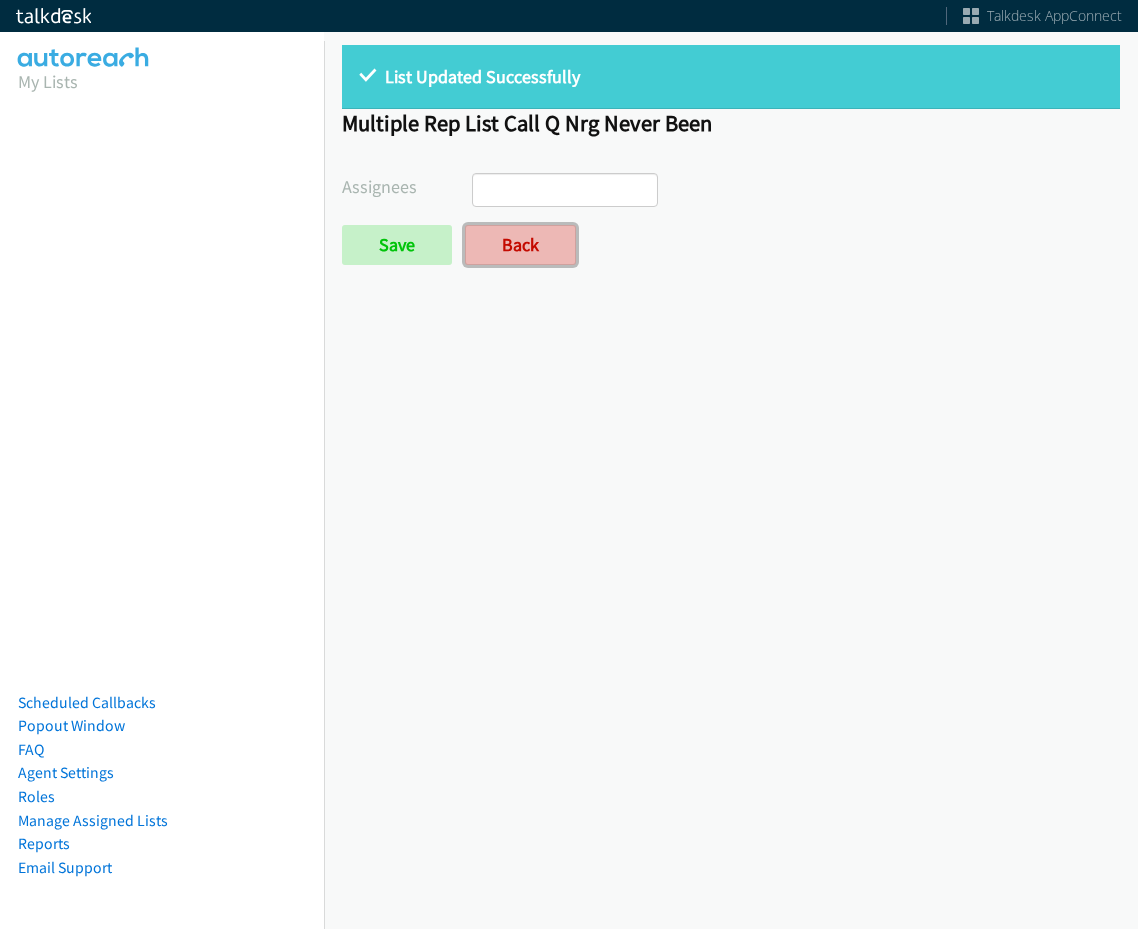 click on "Back" at bounding box center [520, 245] 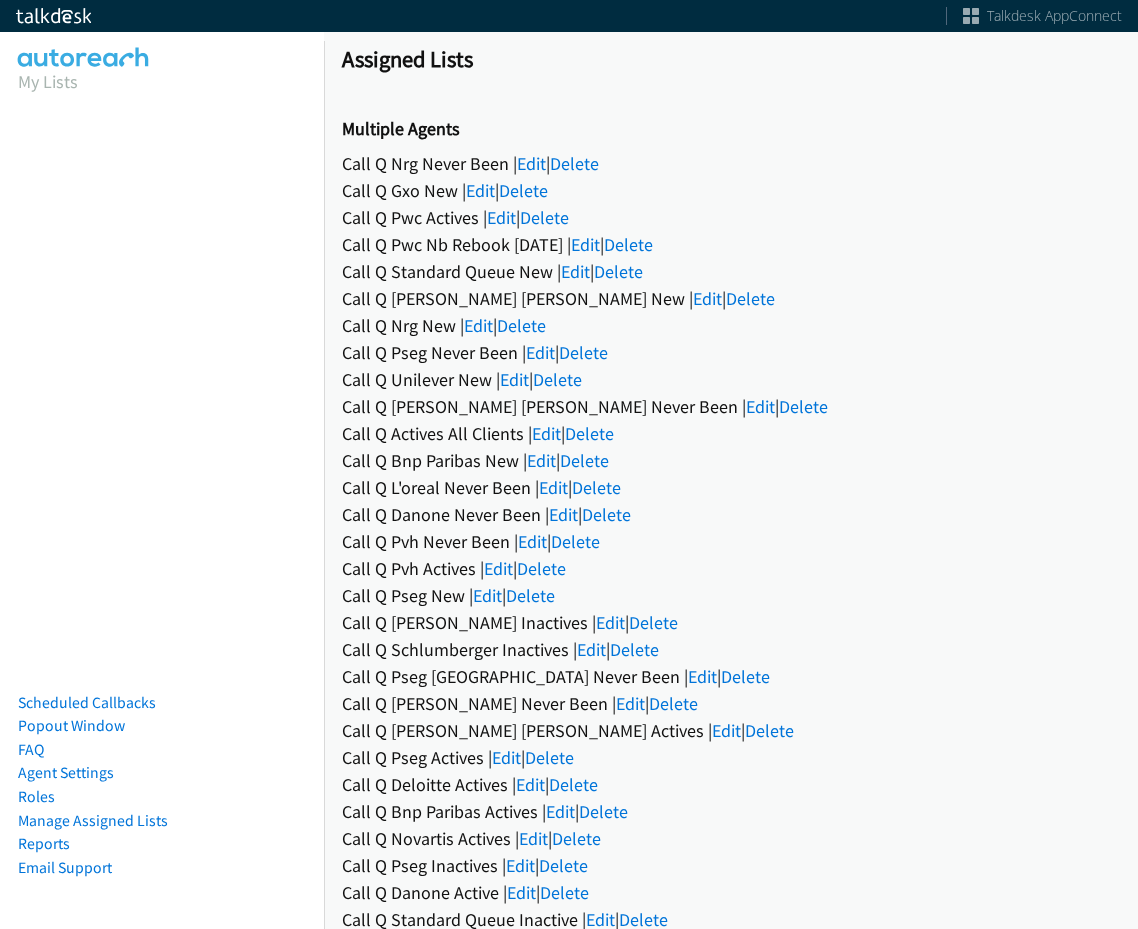 scroll, scrollTop: 0, scrollLeft: 0, axis: both 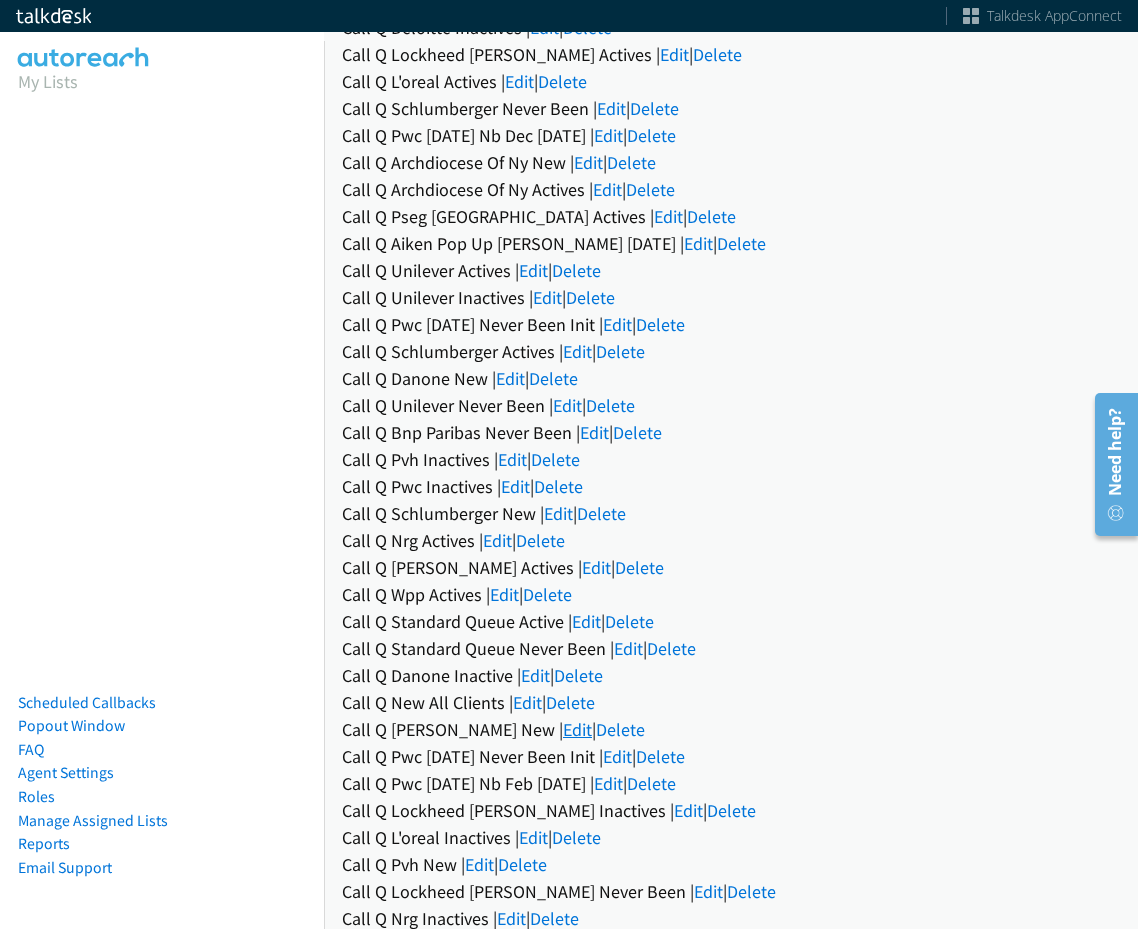 click on "Edit" at bounding box center (577, 729) 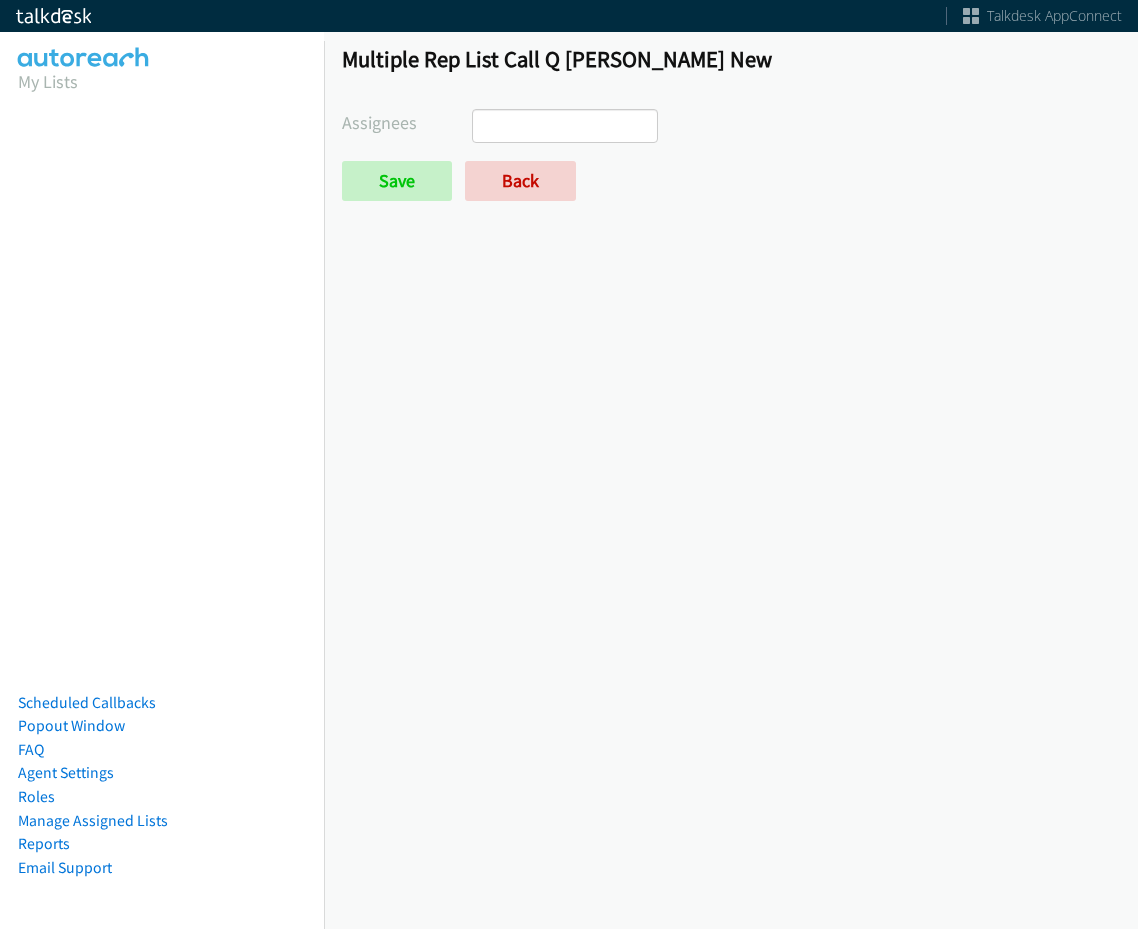 scroll, scrollTop: 0, scrollLeft: 0, axis: both 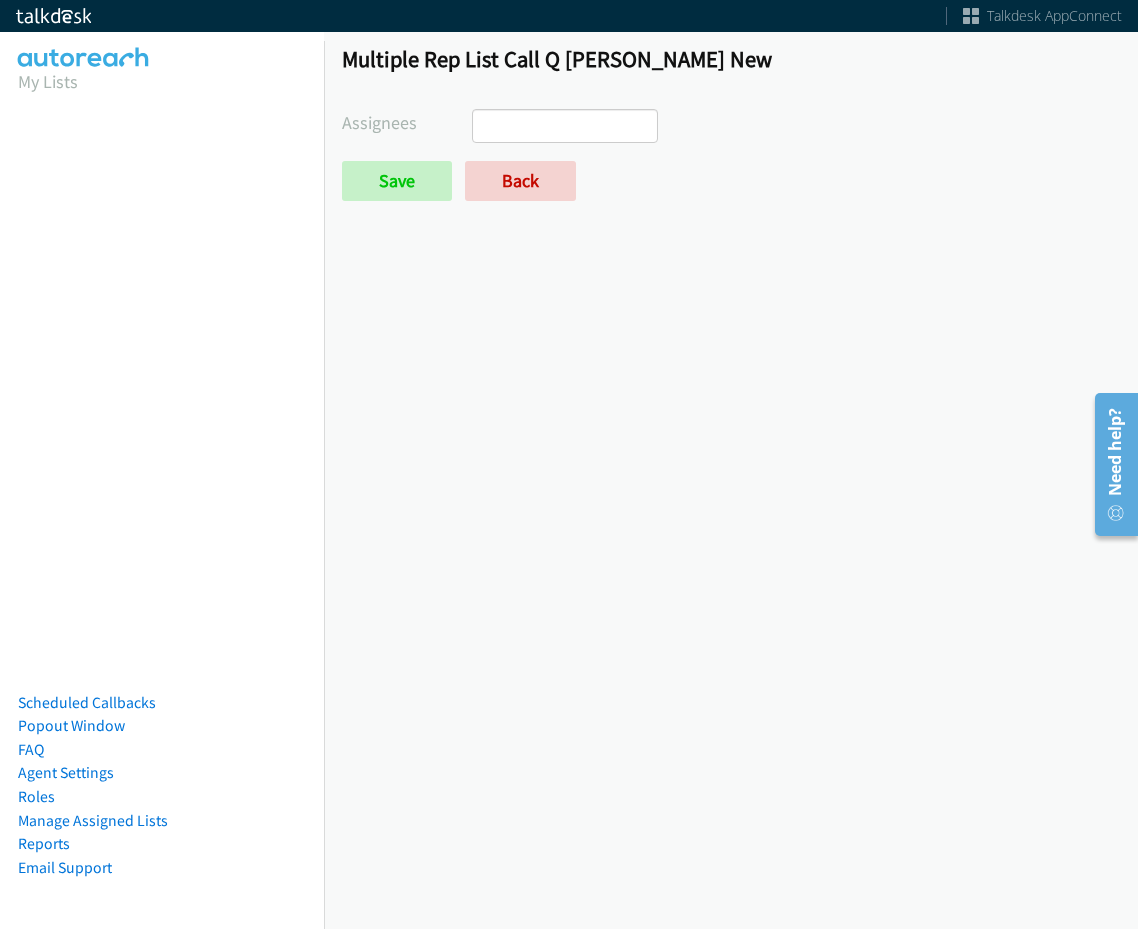 click at bounding box center [508, 126] 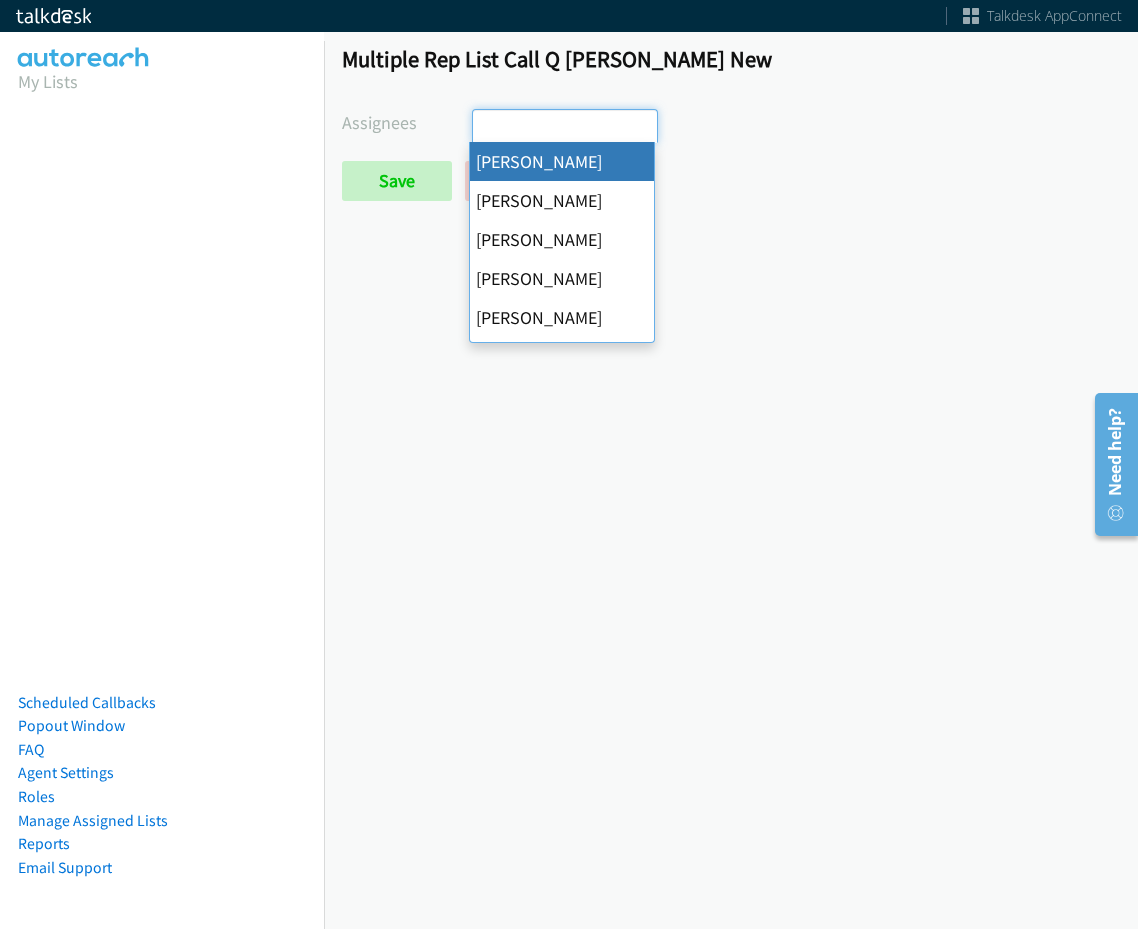 select on "cb11e729-9a1d-44de-9b38-0f5a50c7e01c" 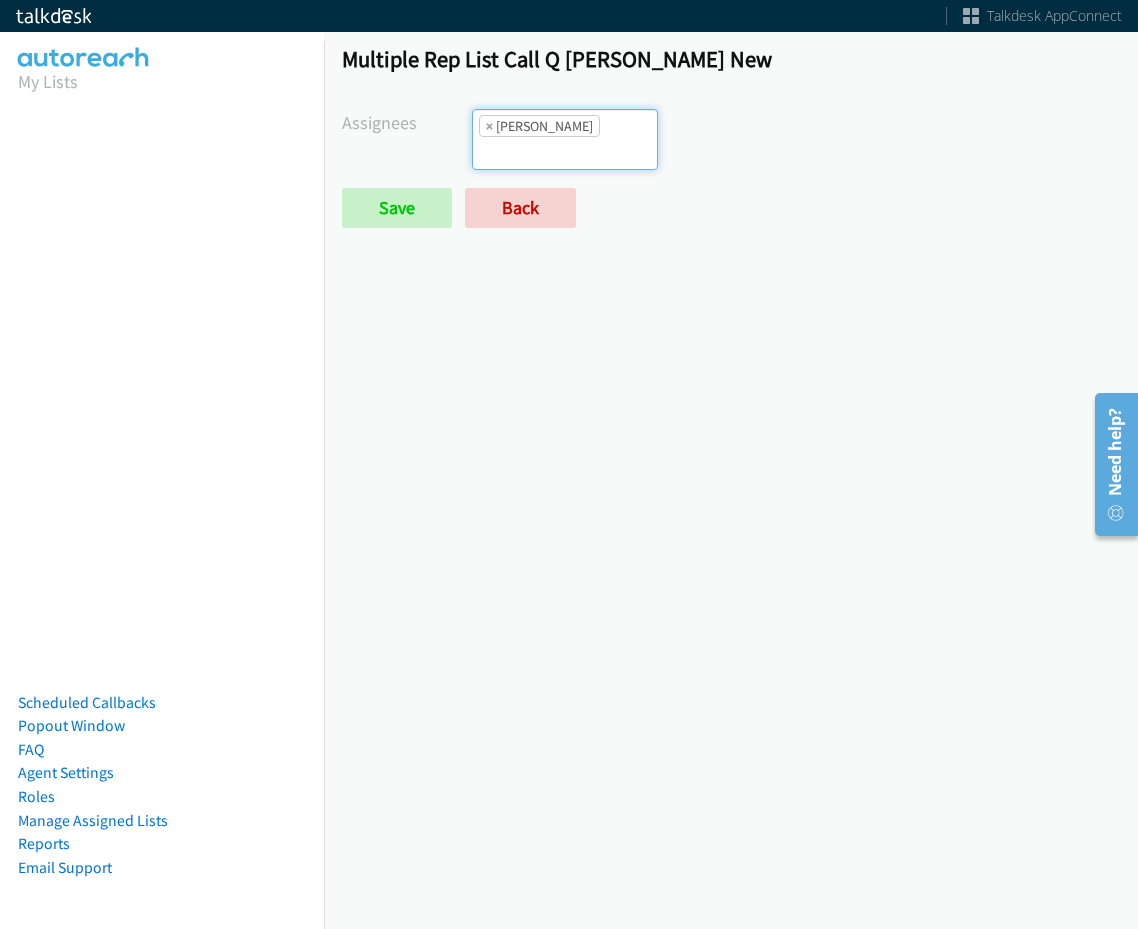 click on "× Abigail Odhiambo" at bounding box center [539, 126] 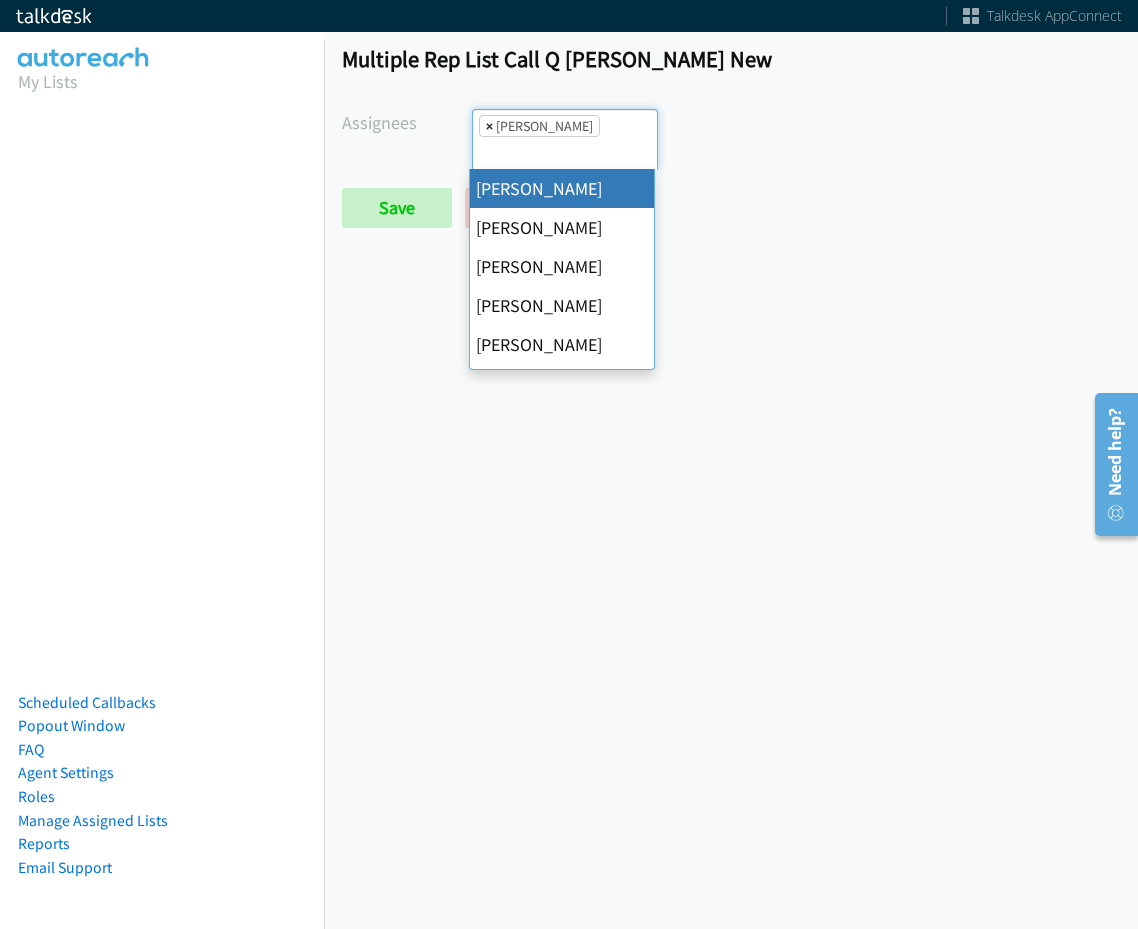 click on "×" at bounding box center (489, 126) 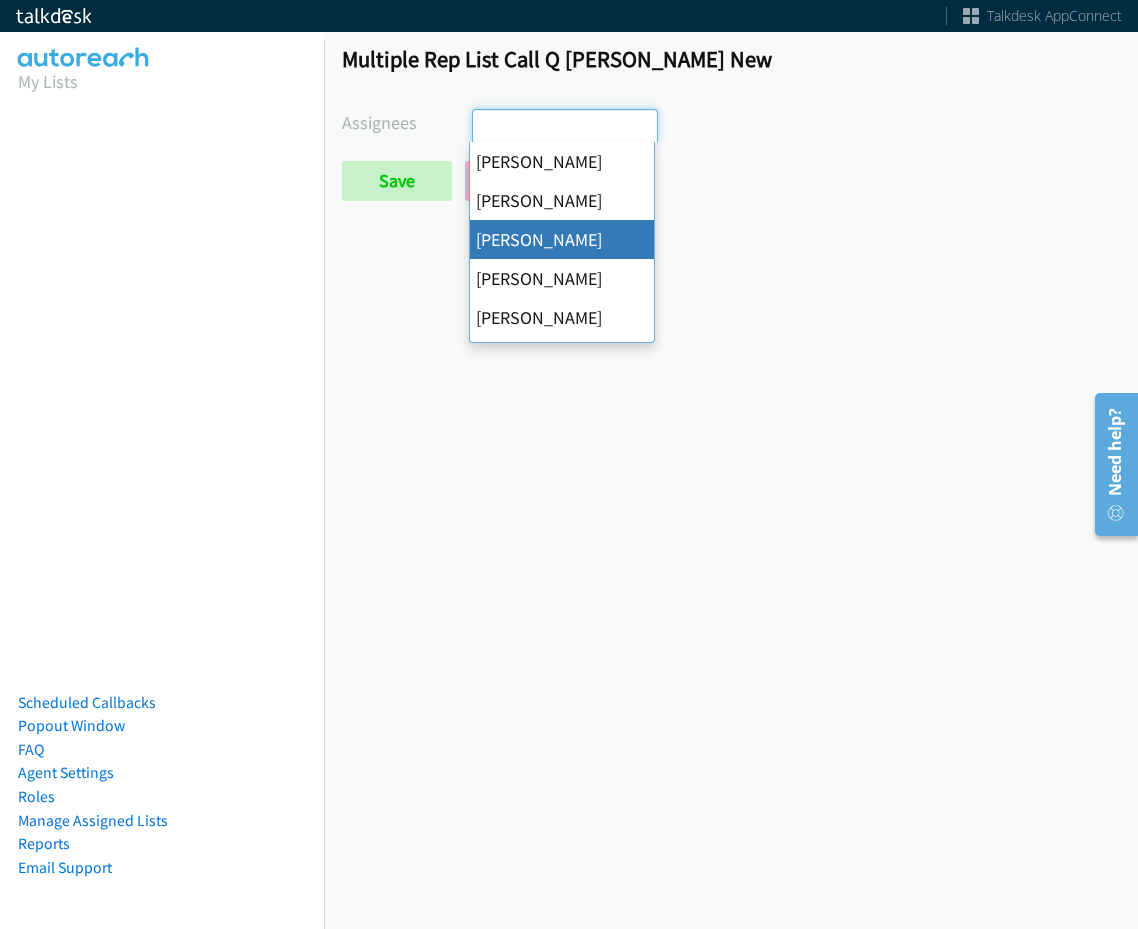select on "1e611323-3aa0-4e2f-a997-a69f17c8194d" 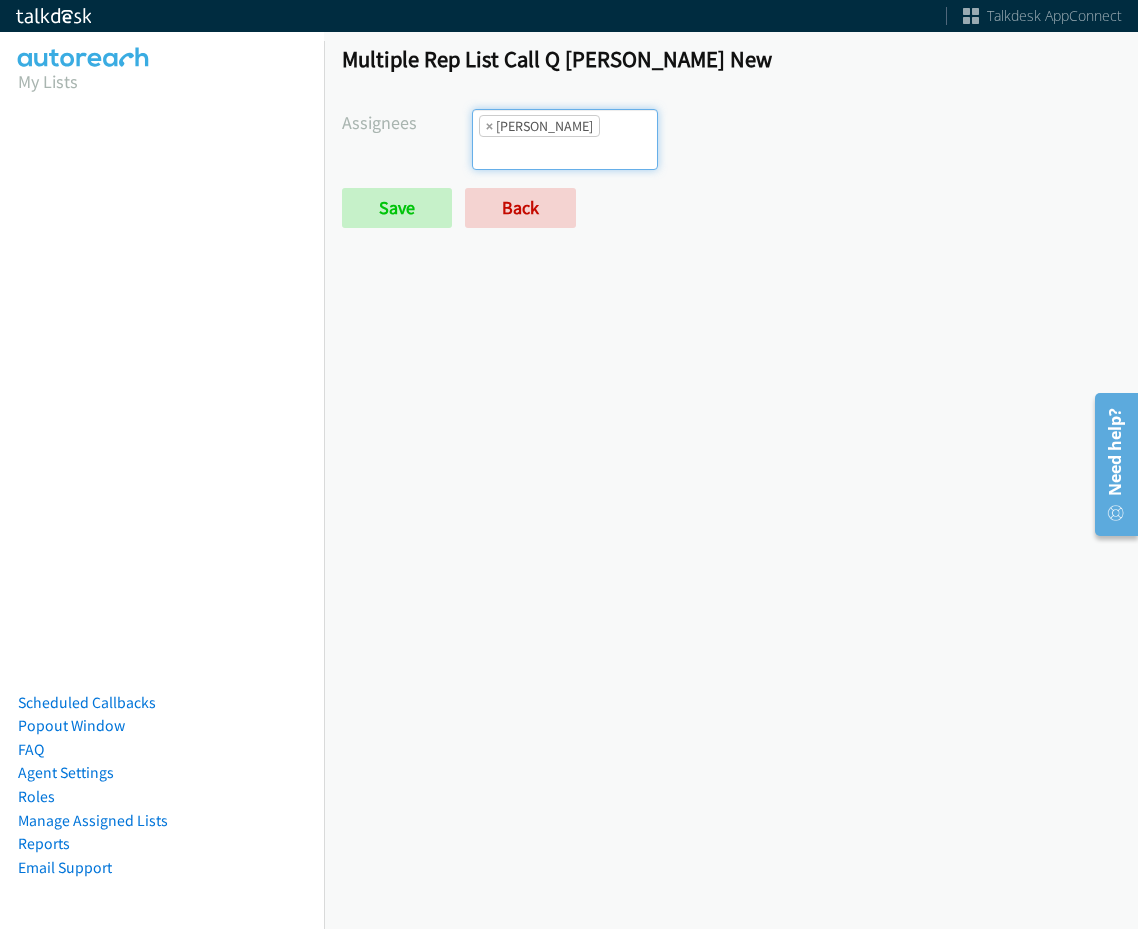 click on "× Ariel Thompson" at bounding box center [539, 126] 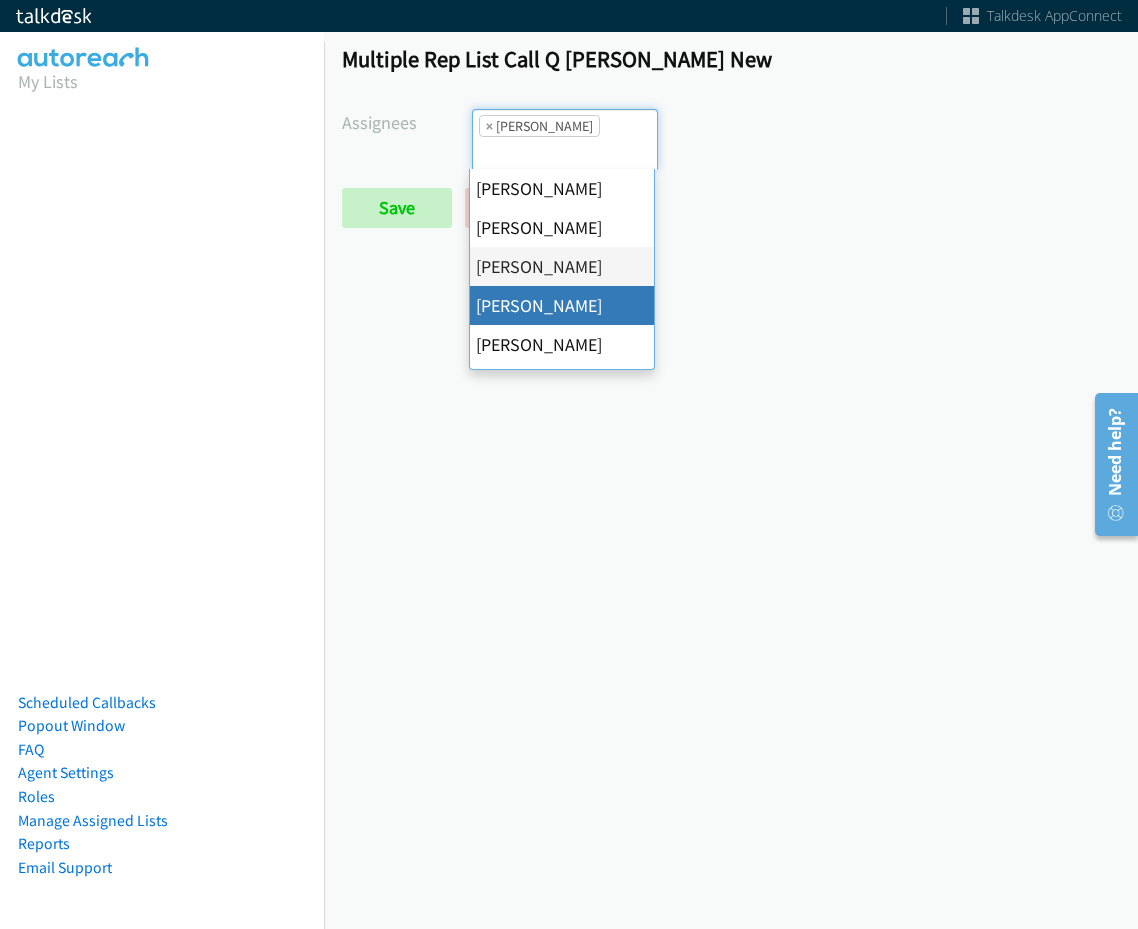 scroll, scrollTop: 100, scrollLeft: 0, axis: vertical 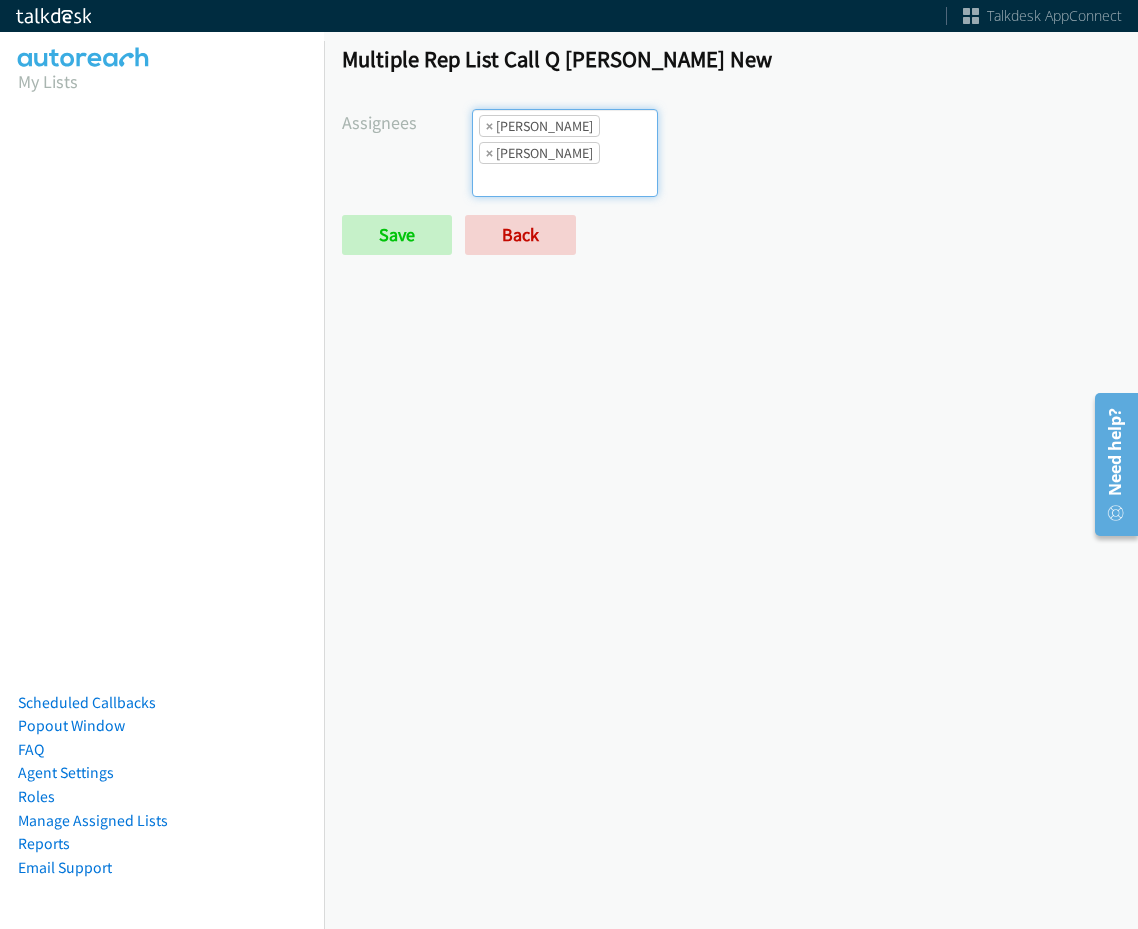 click on "× Charles Ross" at bounding box center [539, 153] 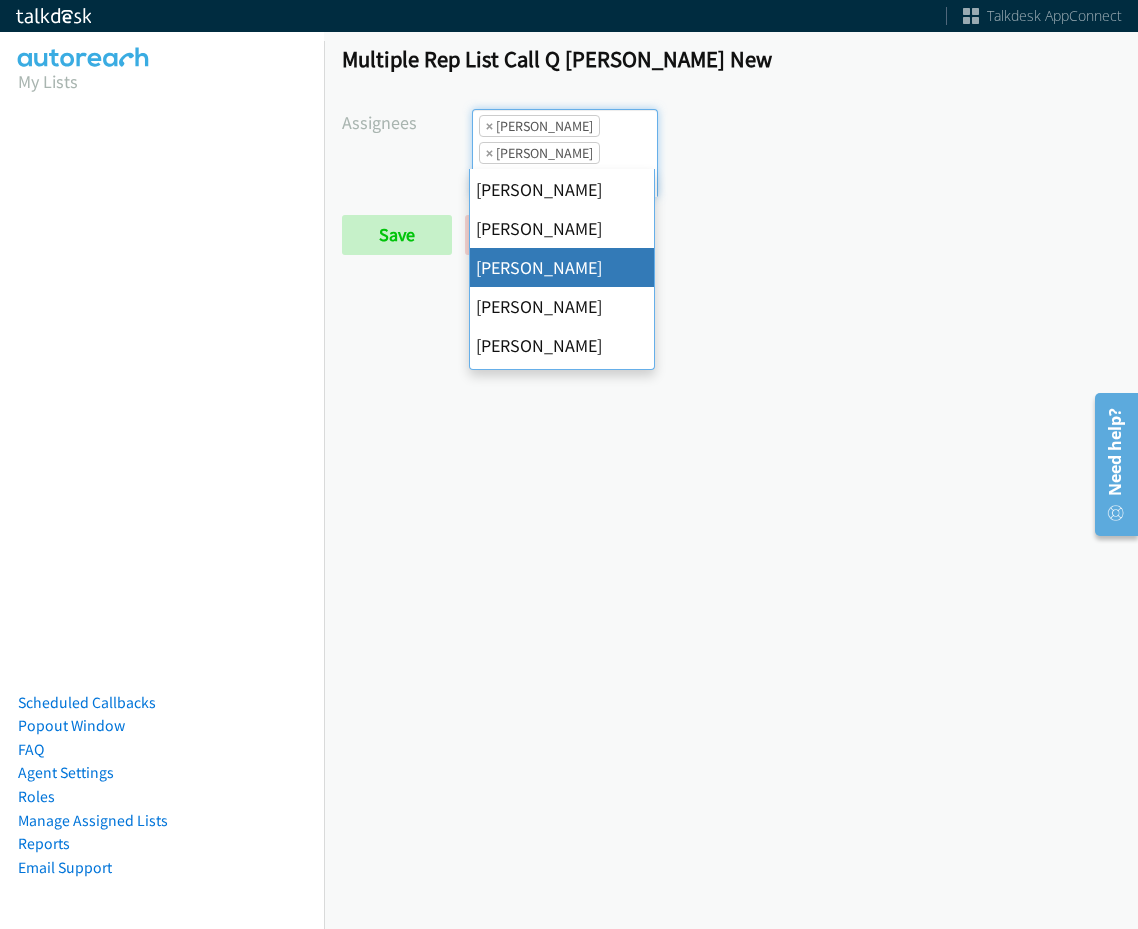 scroll, scrollTop: 300, scrollLeft: 0, axis: vertical 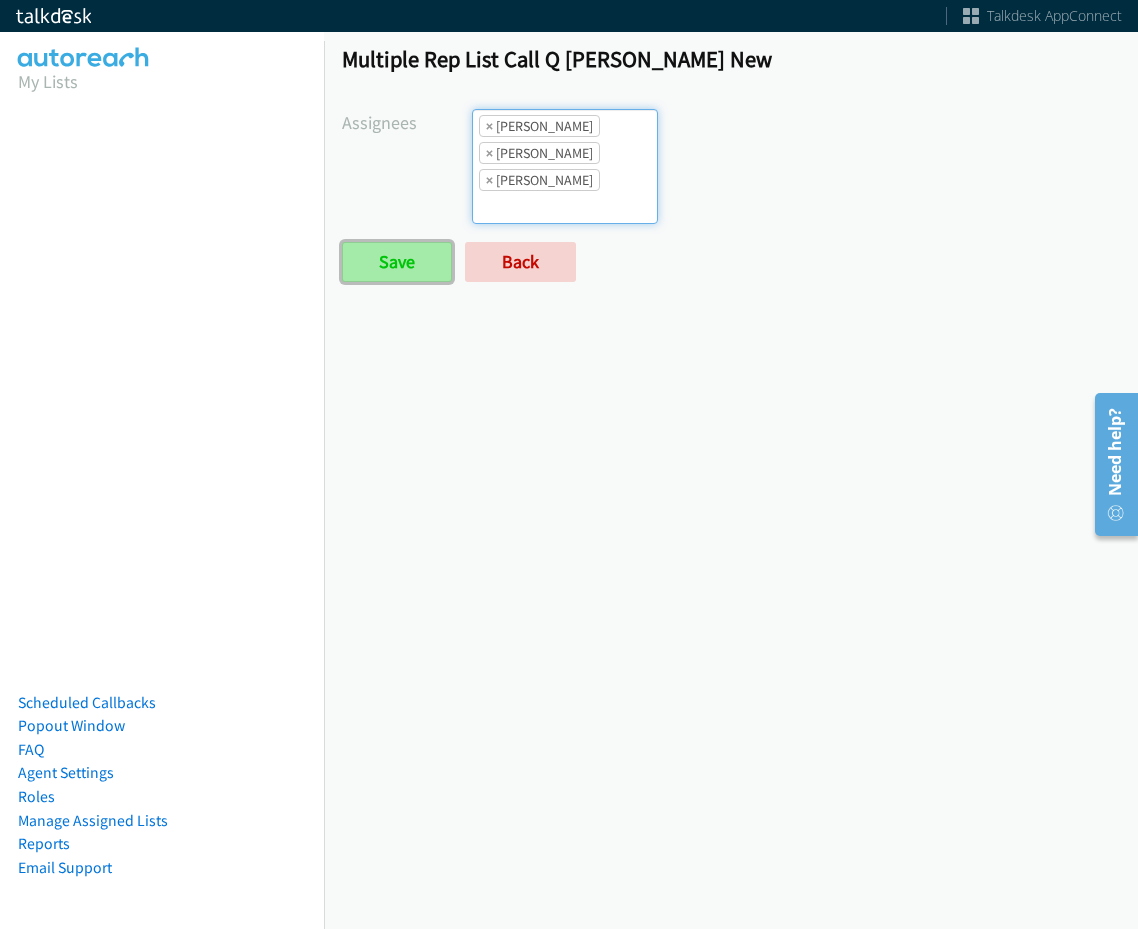 click on "Save" at bounding box center (397, 262) 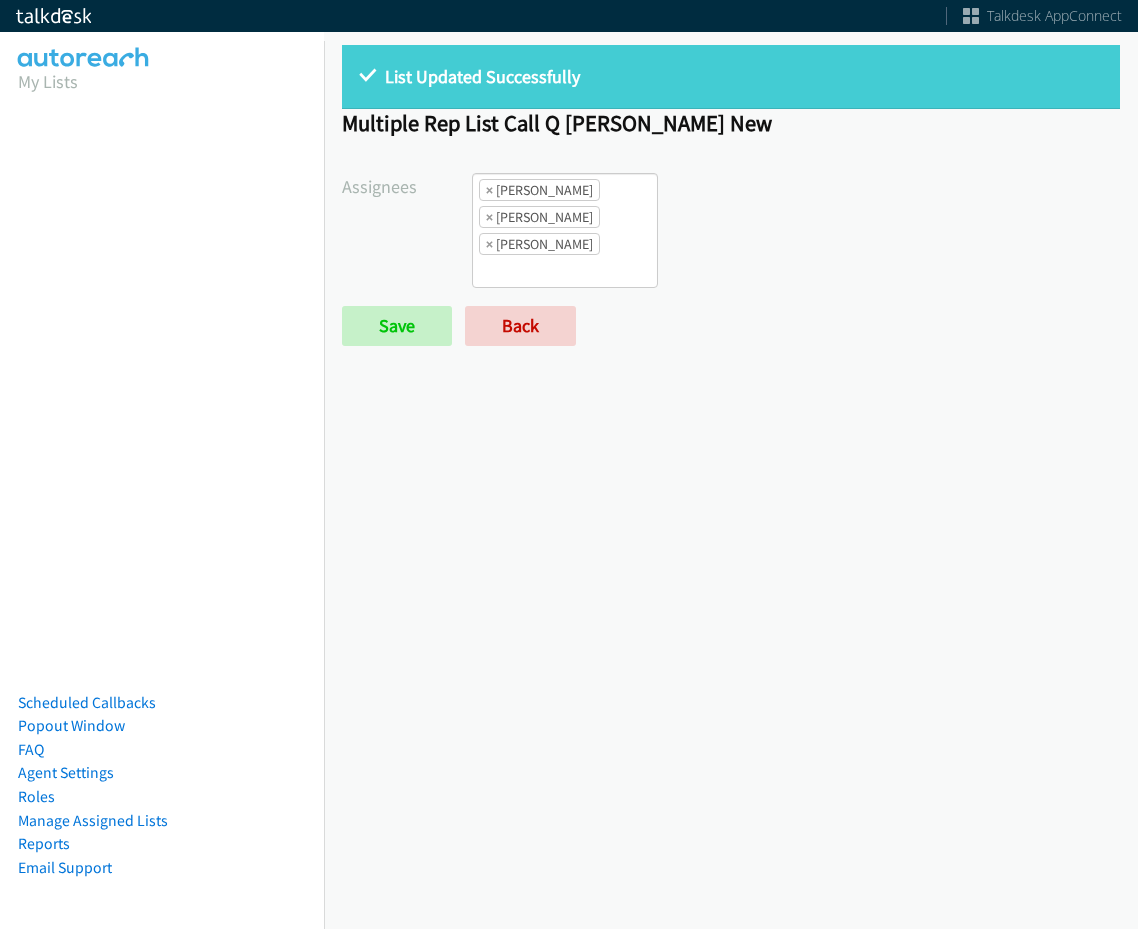 scroll, scrollTop: 0, scrollLeft: 0, axis: both 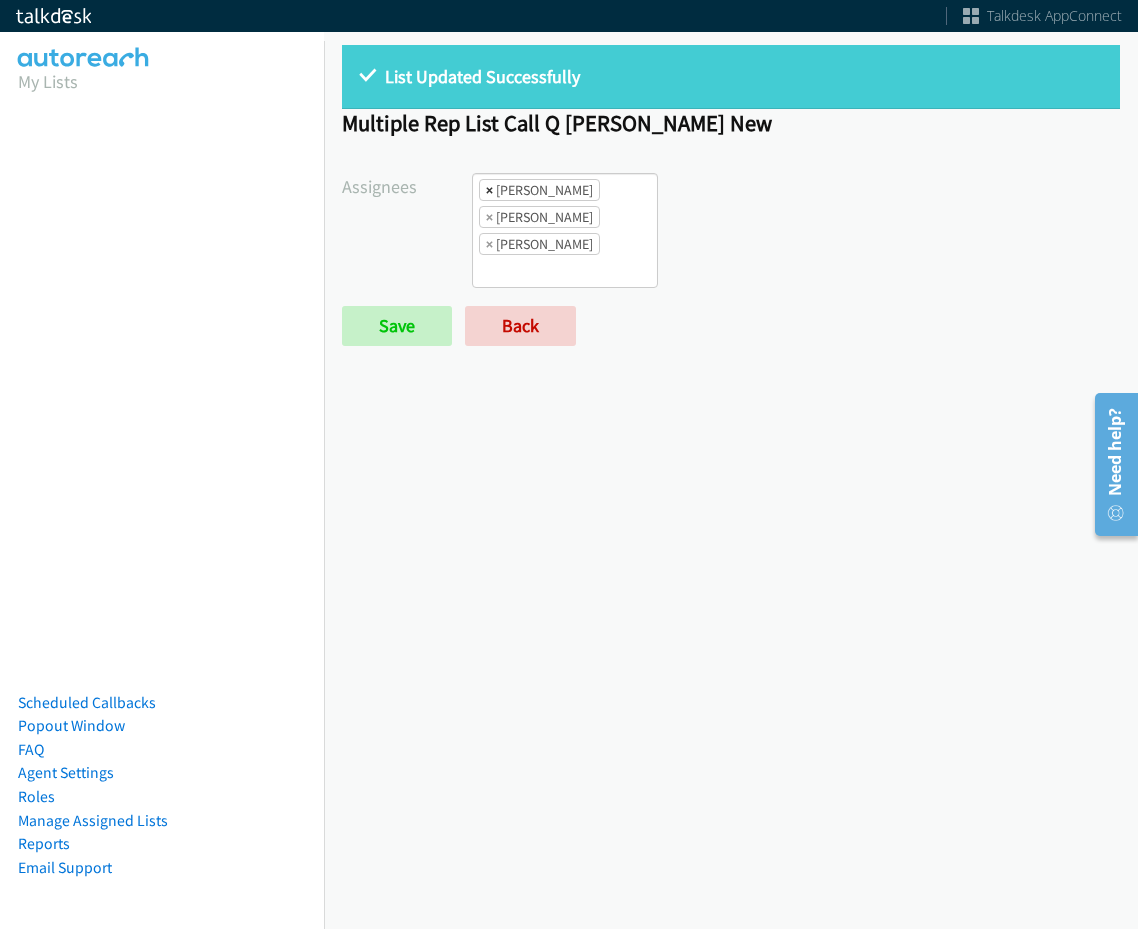 click on "×" at bounding box center [489, 190] 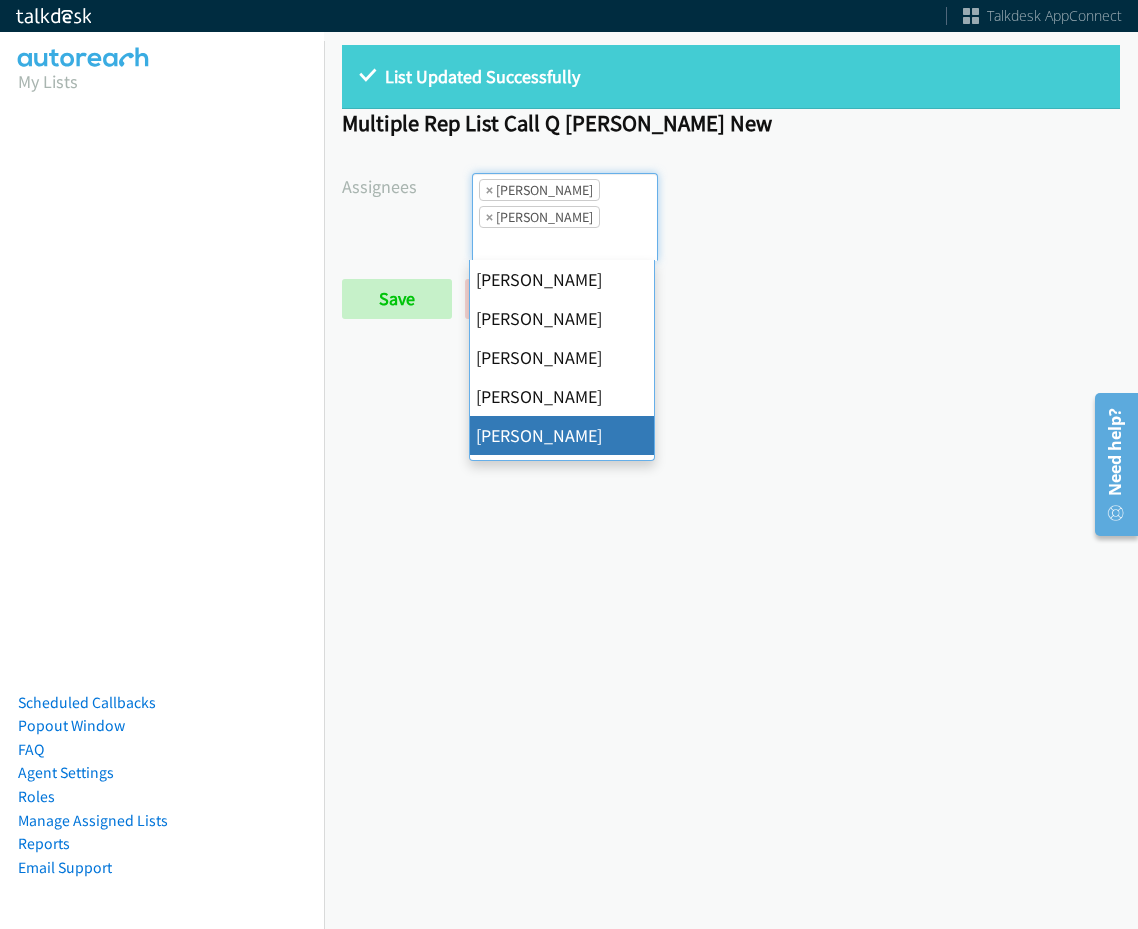 scroll, scrollTop: 48, scrollLeft: 0, axis: vertical 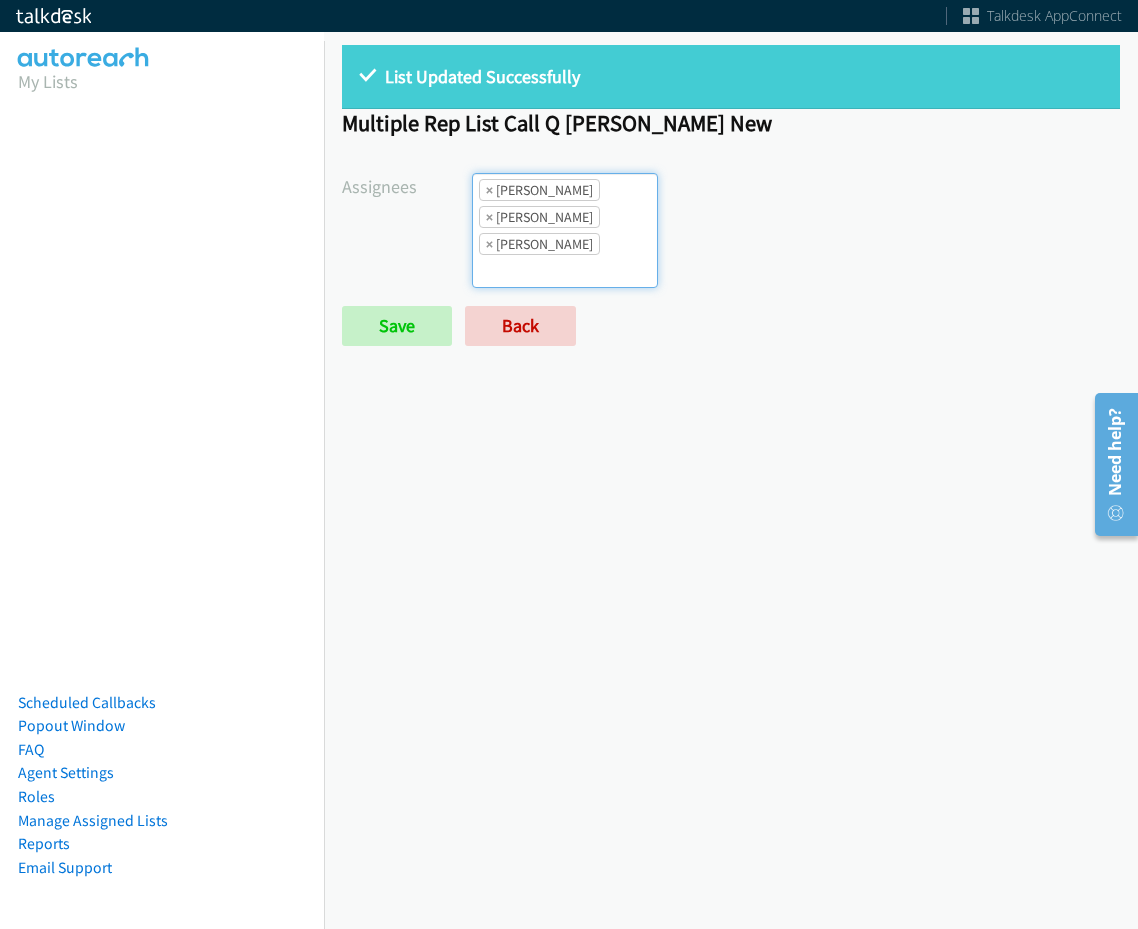 click on "× [PERSON_NAME]" at bounding box center (539, 244) 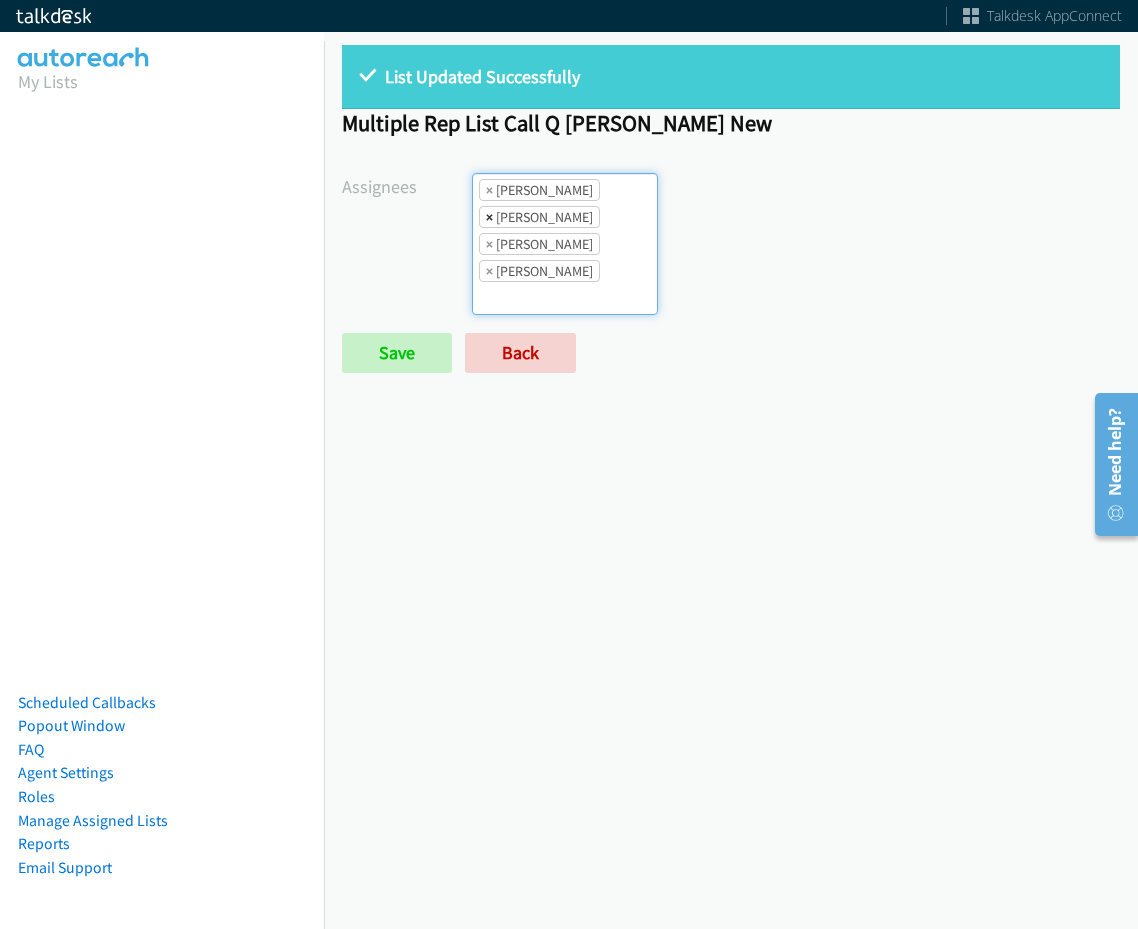 click on "×" at bounding box center [489, 217] 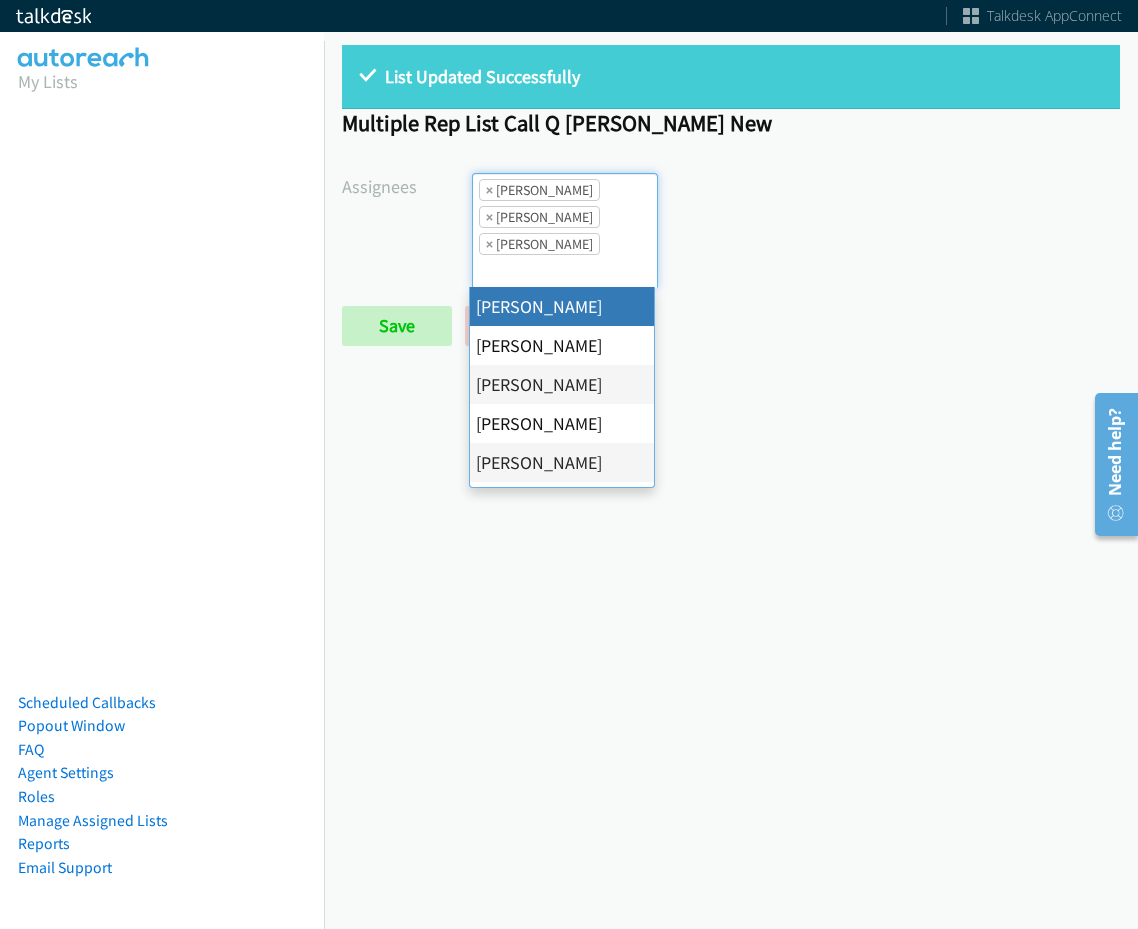 select on "cb11e729-9a1d-44de-9b38-0f5a50c7e01c" 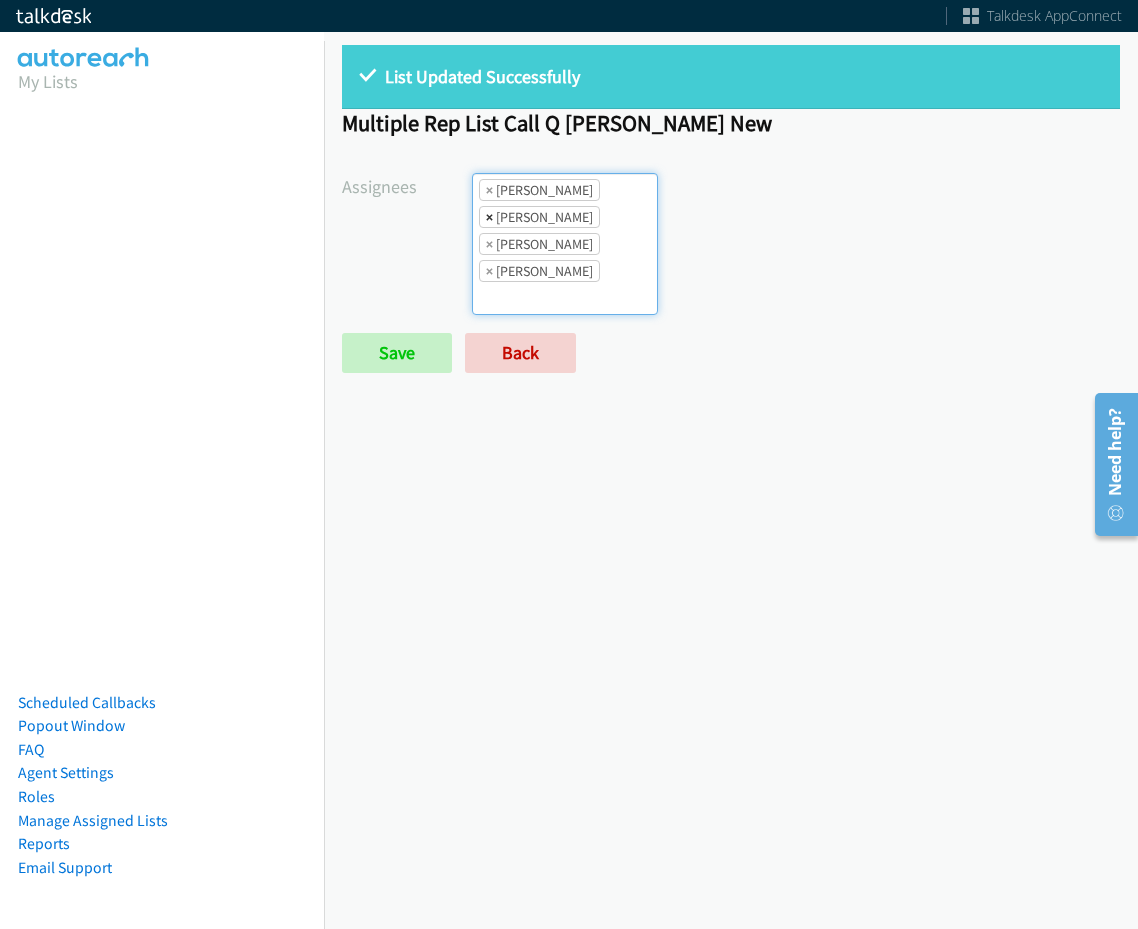 click on "×" at bounding box center (489, 217) 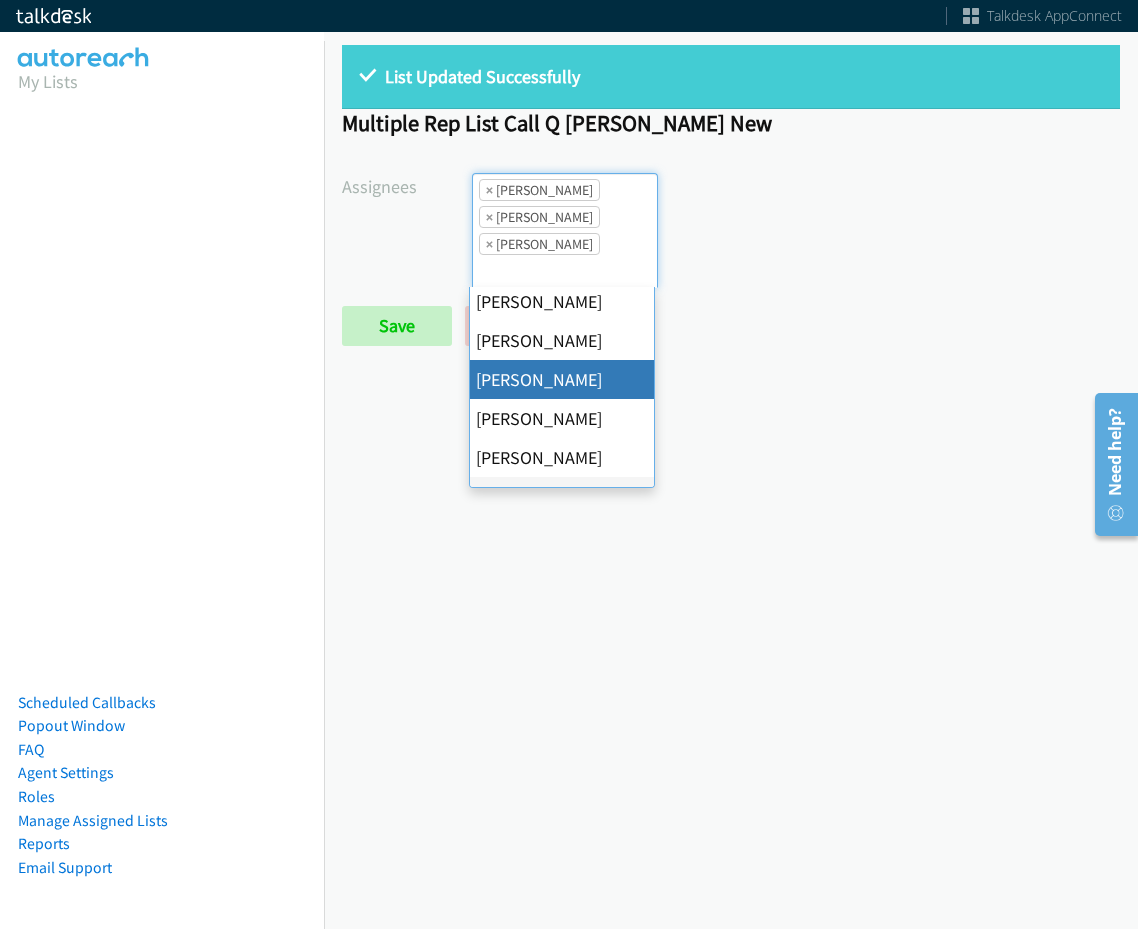 scroll, scrollTop: 300, scrollLeft: 0, axis: vertical 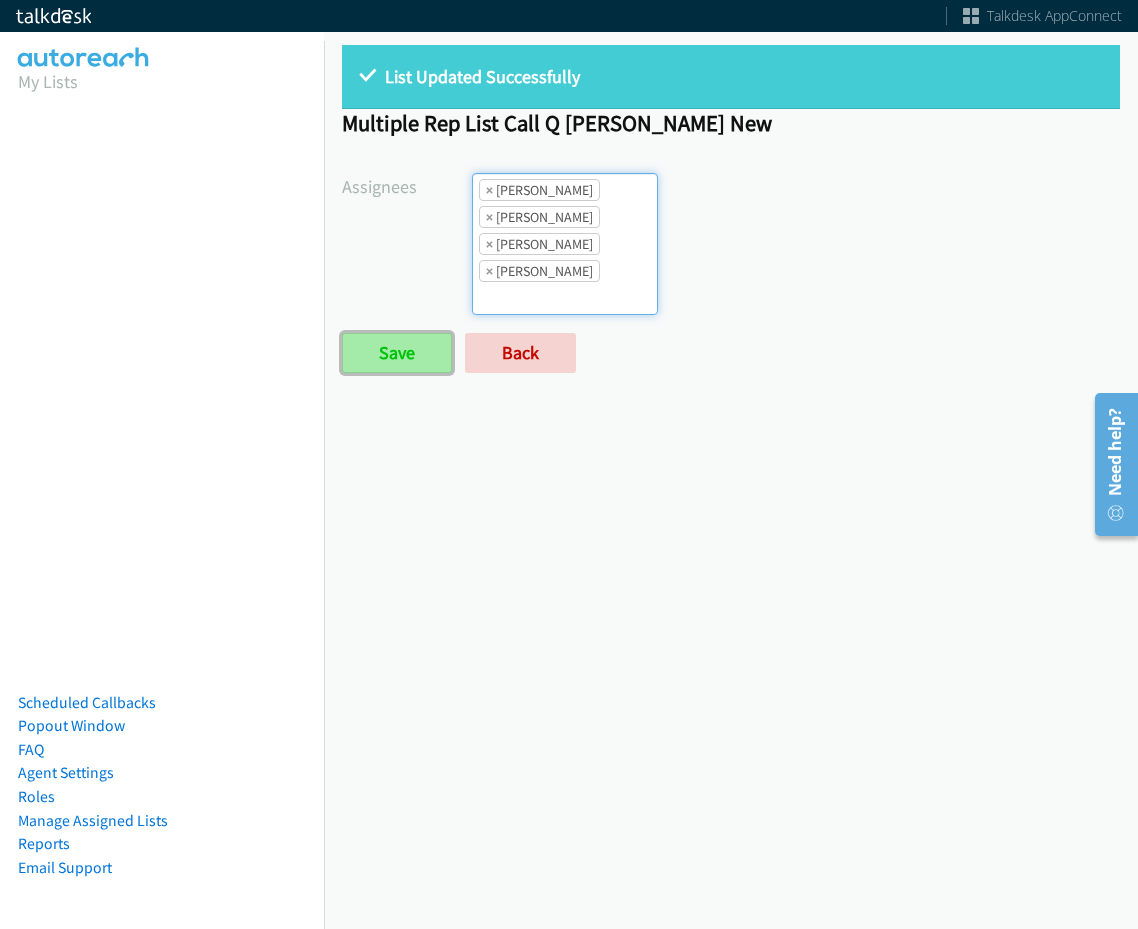 click on "Save" at bounding box center (397, 353) 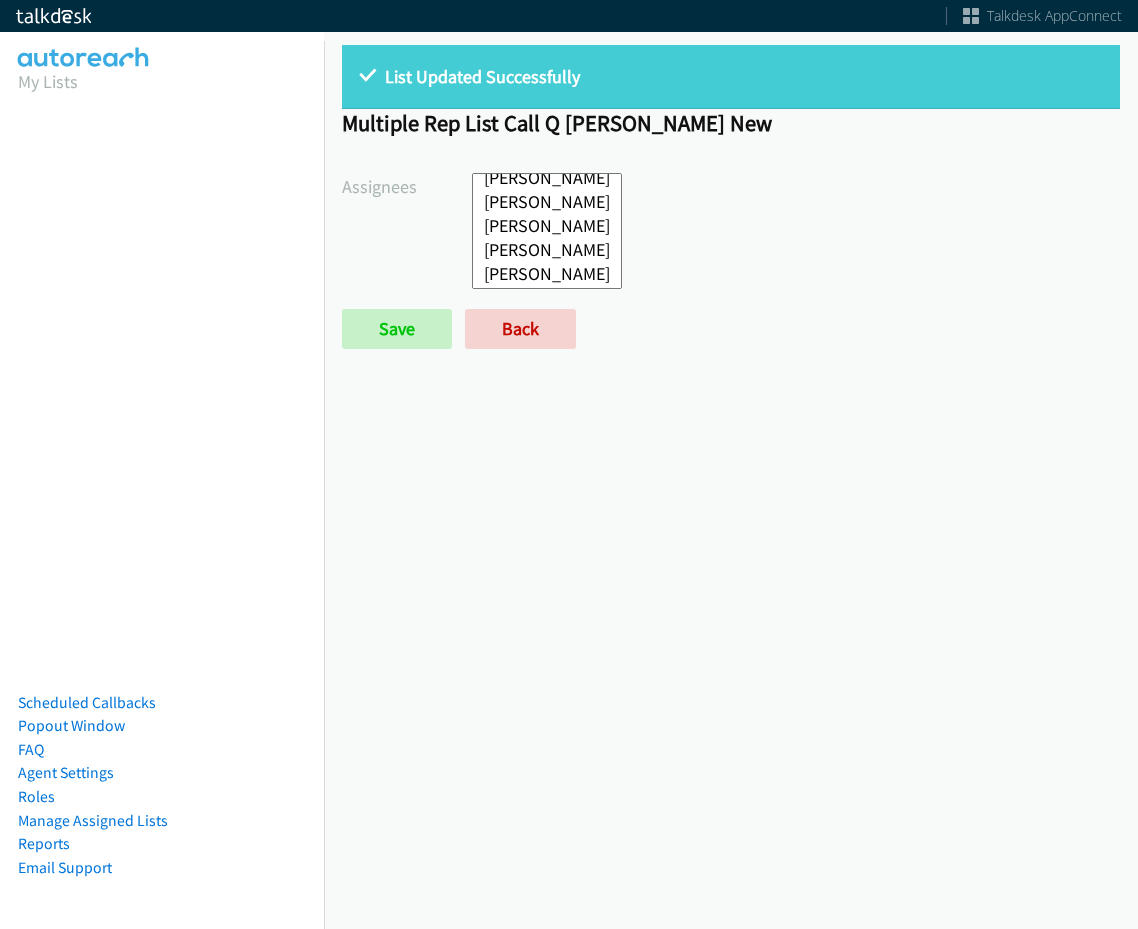 scroll, scrollTop: 0, scrollLeft: 0, axis: both 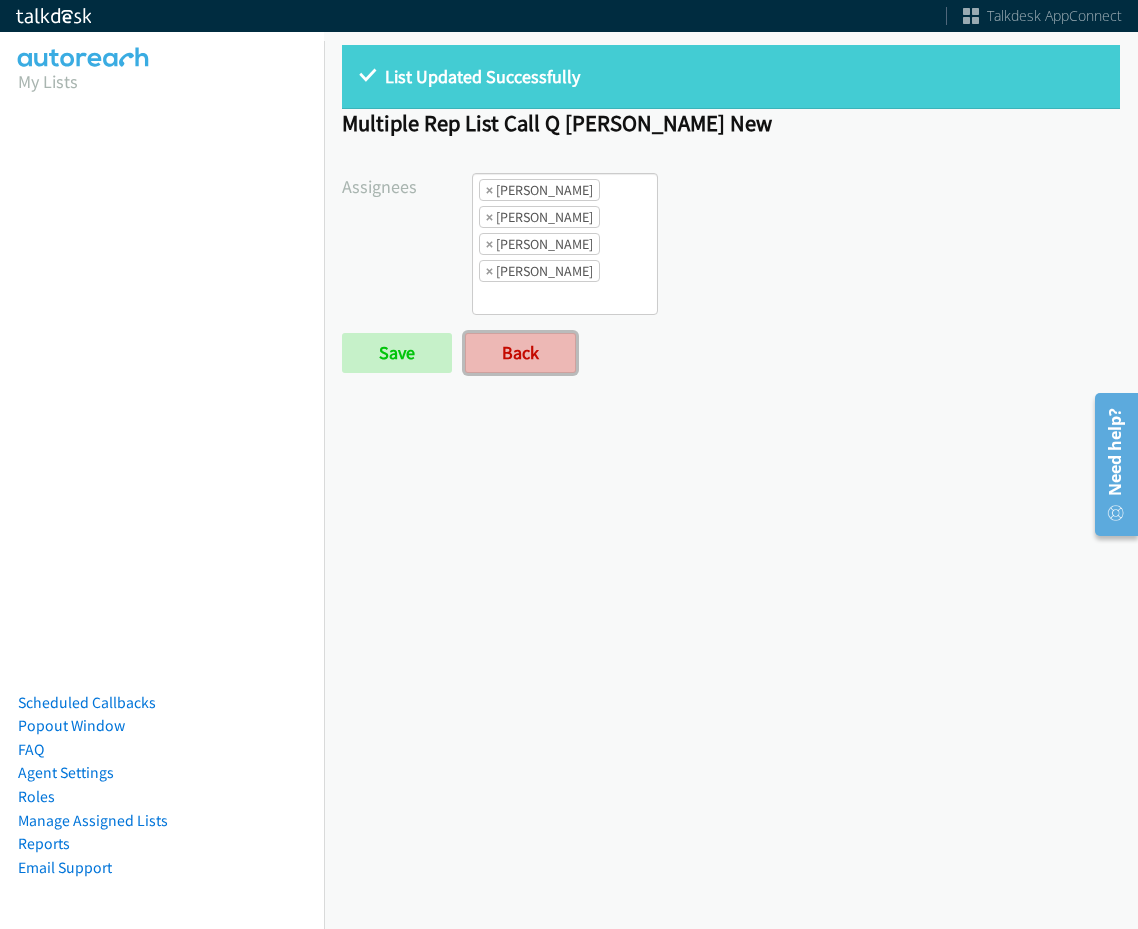 click on "Back" at bounding box center (520, 353) 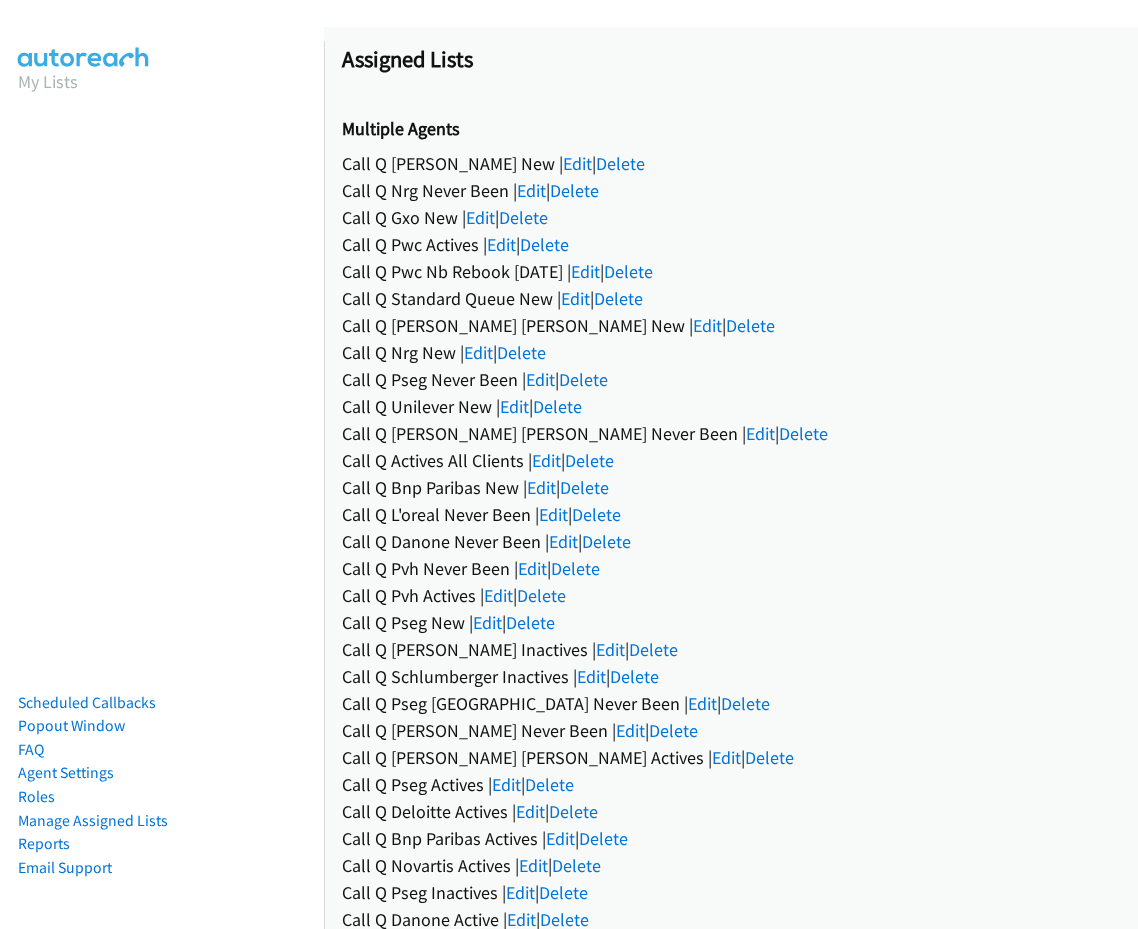scroll, scrollTop: 0, scrollLeft: 0, axis: both 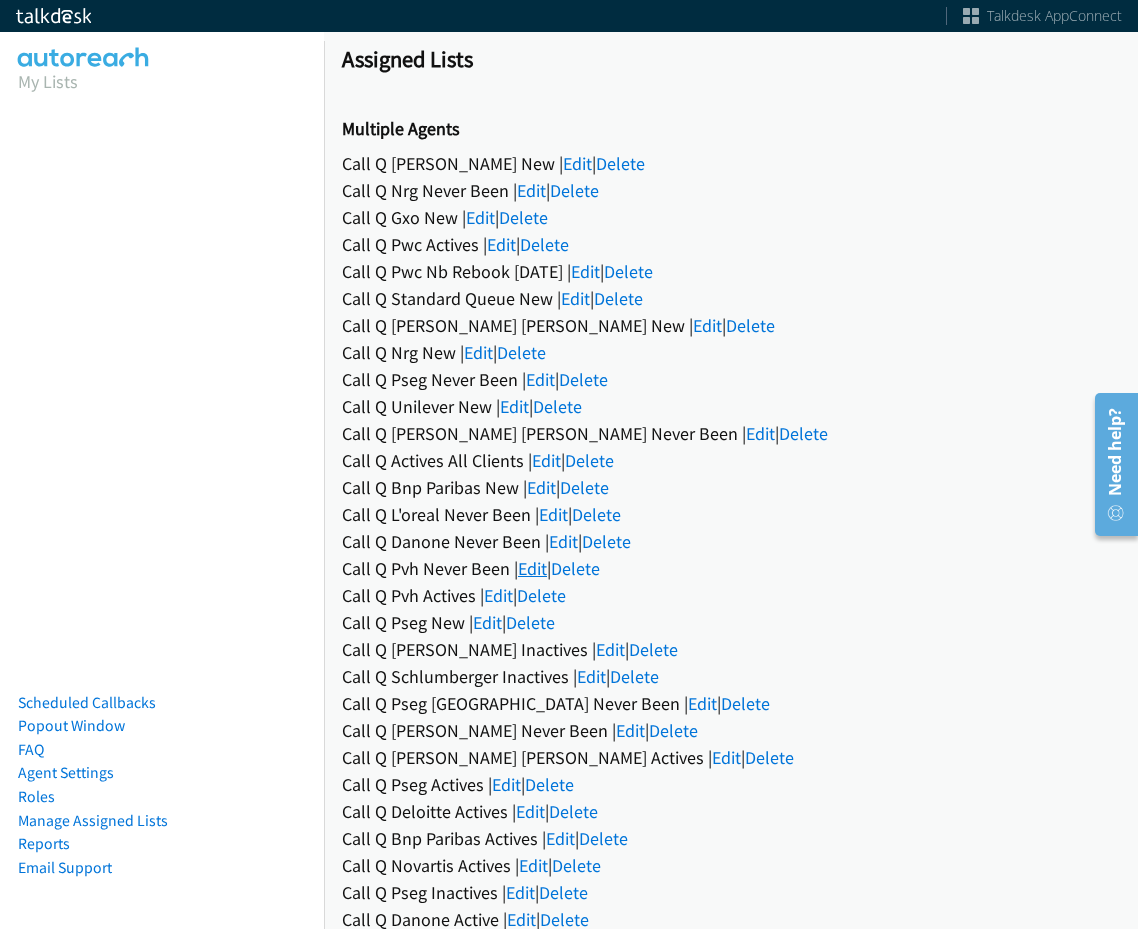 click on "Edit" at bounding box center [532, 568] 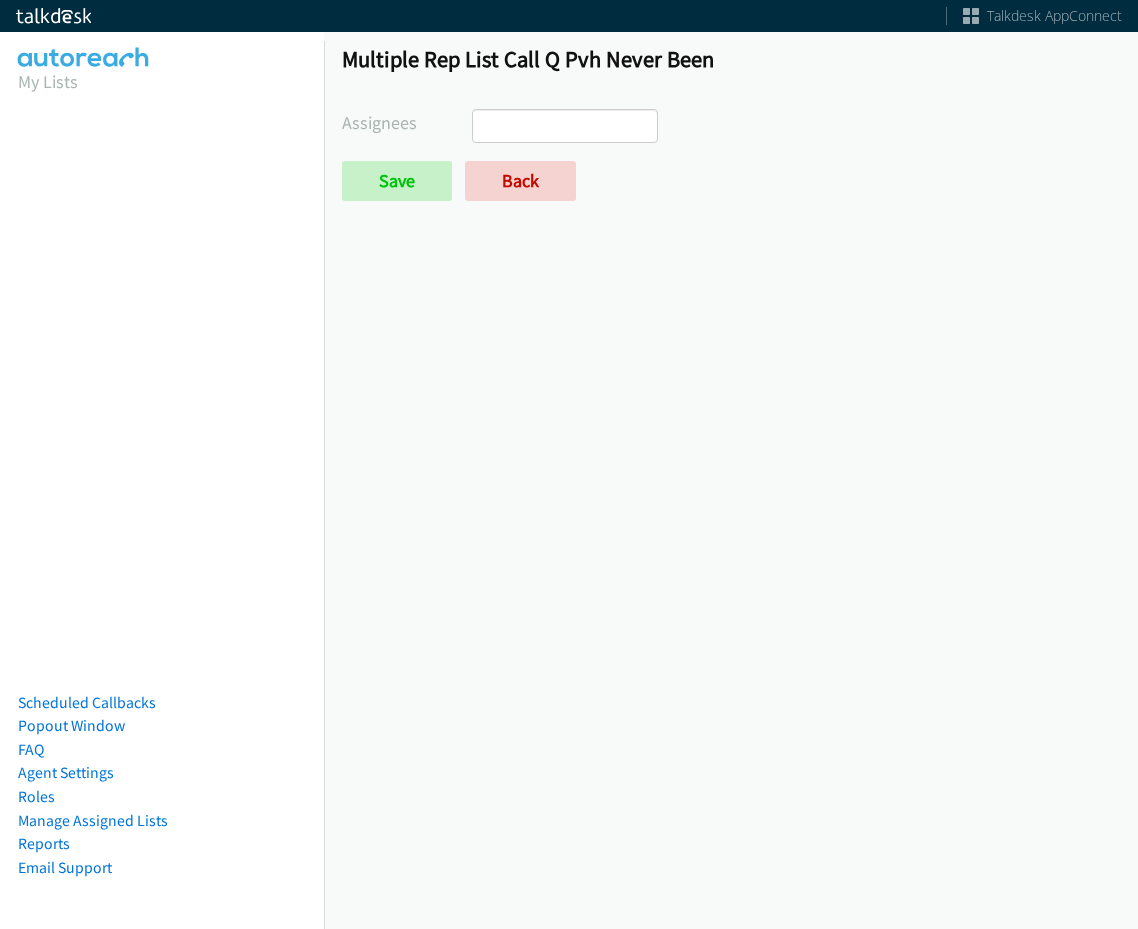 scroll, scrollTop: 0, scrollLeft: 0, axis: both 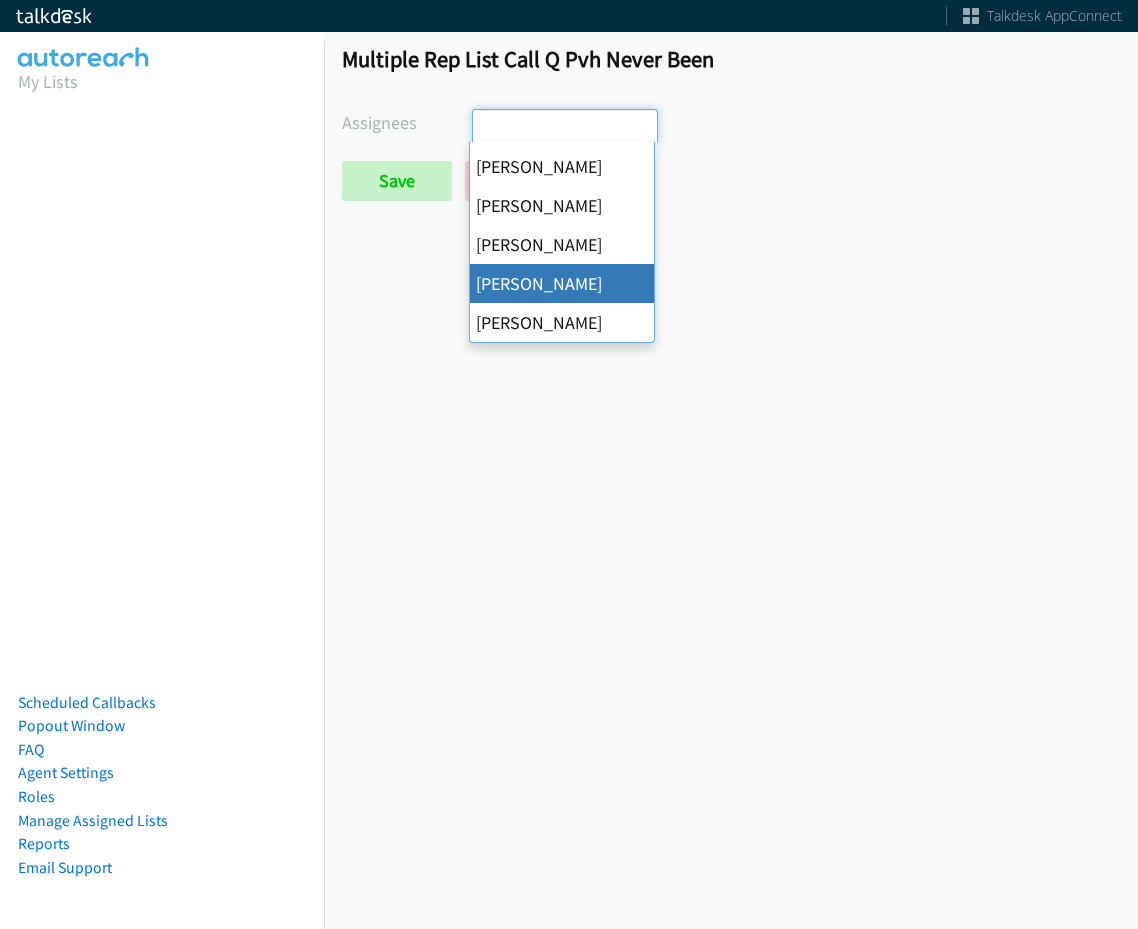select on "2ed67f51-2124-48e1-bef1-69761de6c0b9" 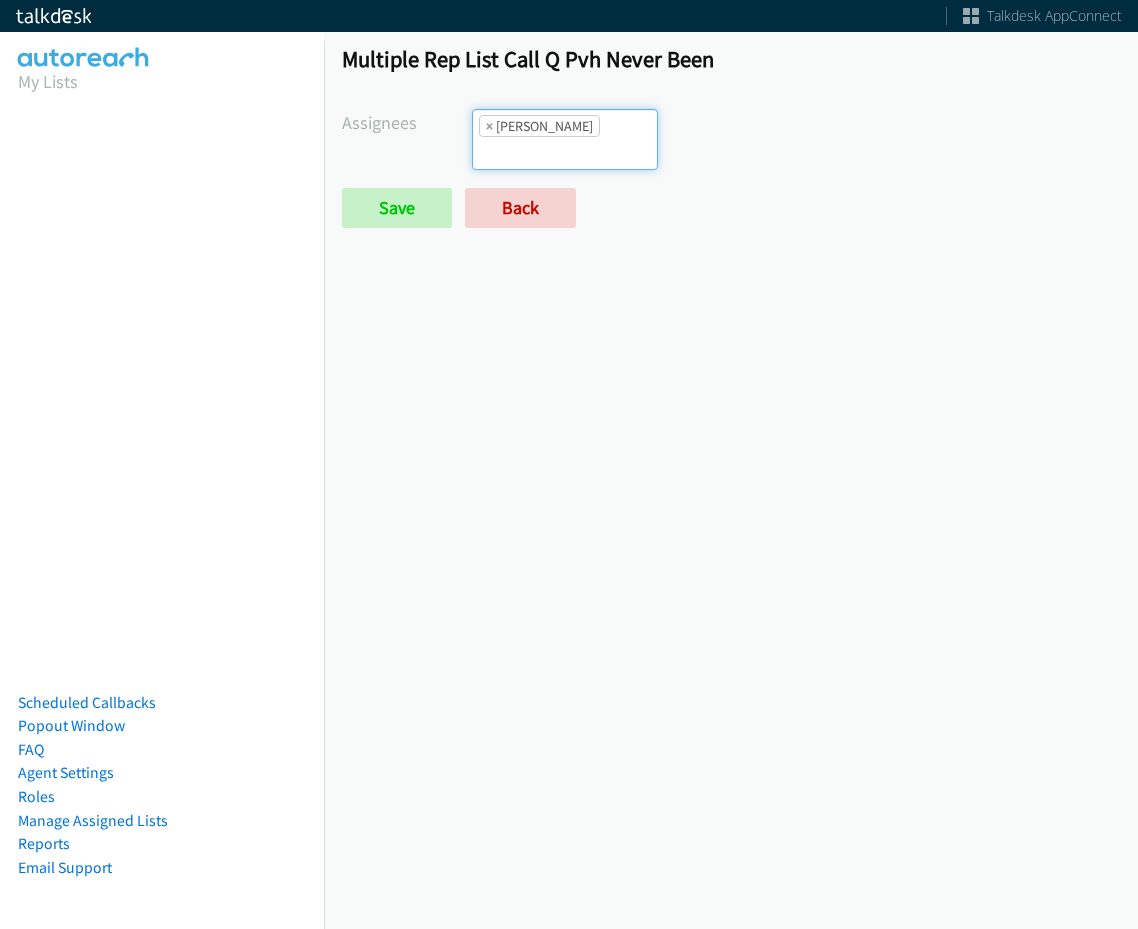 scroll, scrollTop: 312, scrollLeft: 0, axis: vertical 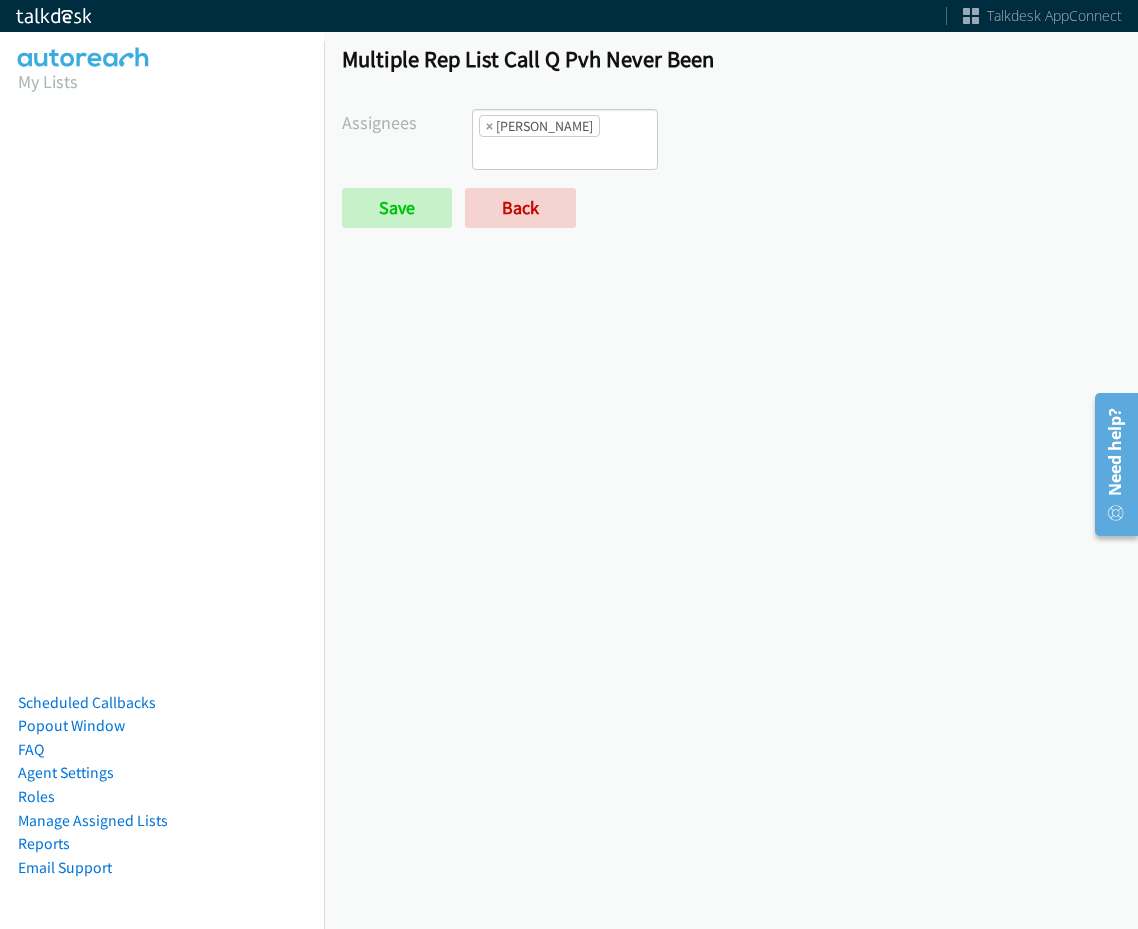 click on "Multiple Rep List   Call Q   Pvh   Never Been
Assignees
[PERSON_NAME]
[PERSON_NAME]
[PERSON_NAME]
[PERSON_NAME]
[PERSON_NAME]
Daquaya [PERSON_NAME]
[PERSON_NAME]
[PERSON_NAME]
[PERSON_NAME]
[PERSON_NAME] [PERSON_NAME]
[PERSON_NAME]
[PERSON_NAME]
[PERSON_NAME] × [PERSON_NAME]
Save
Back" at bounding box center (731, 145) 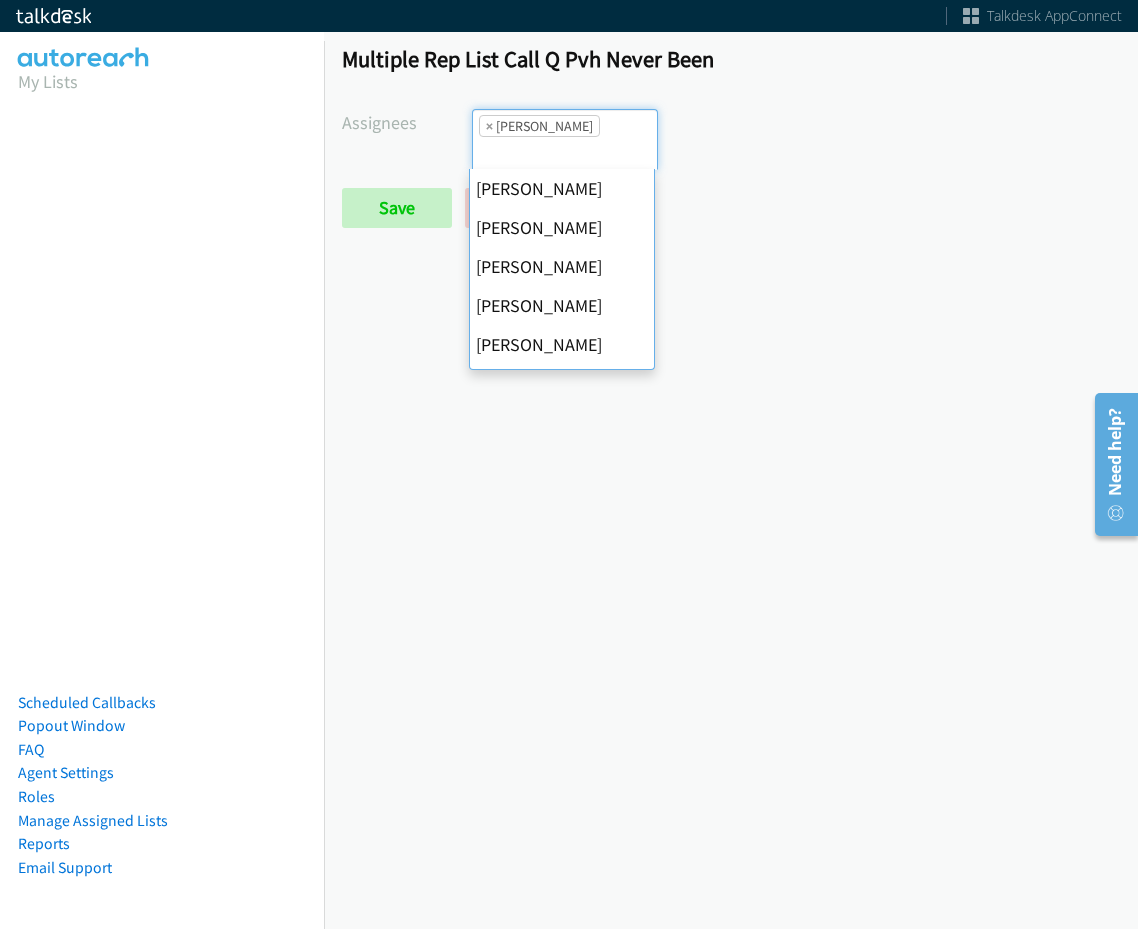 scroll, scrollTop: 385, scrollLeft: 0, axis: vertical 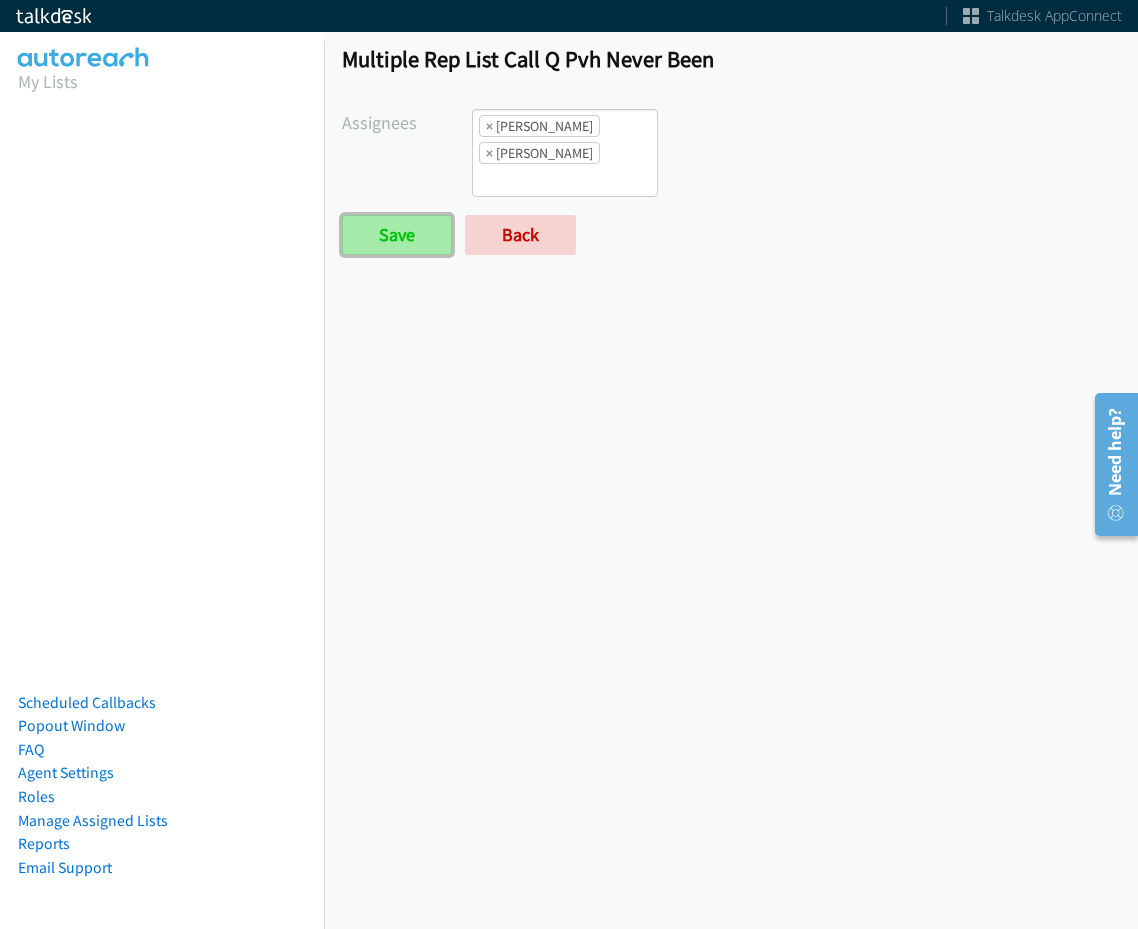 click on "Save" at bounding box center (397, 235) 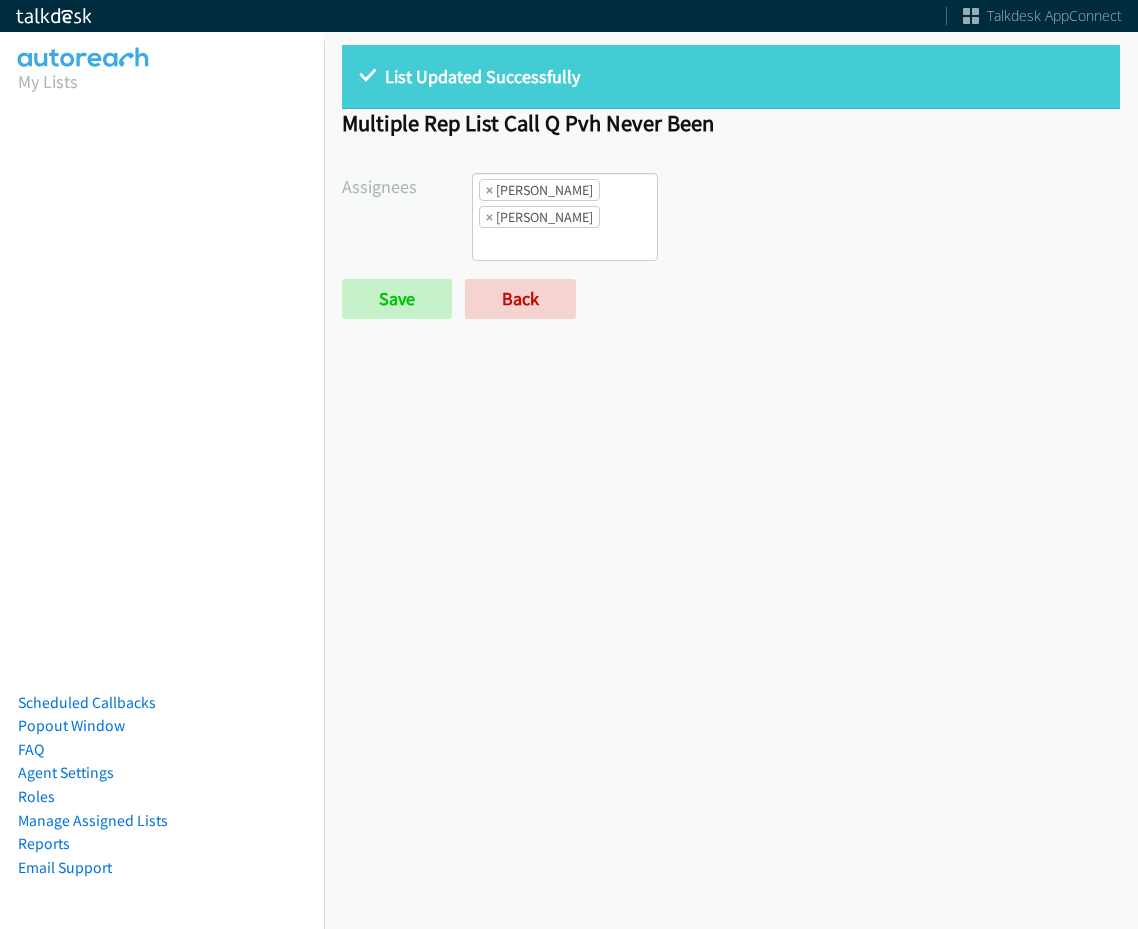 scroll, scrollTop: 0, scrollLeft: 0, axis: both 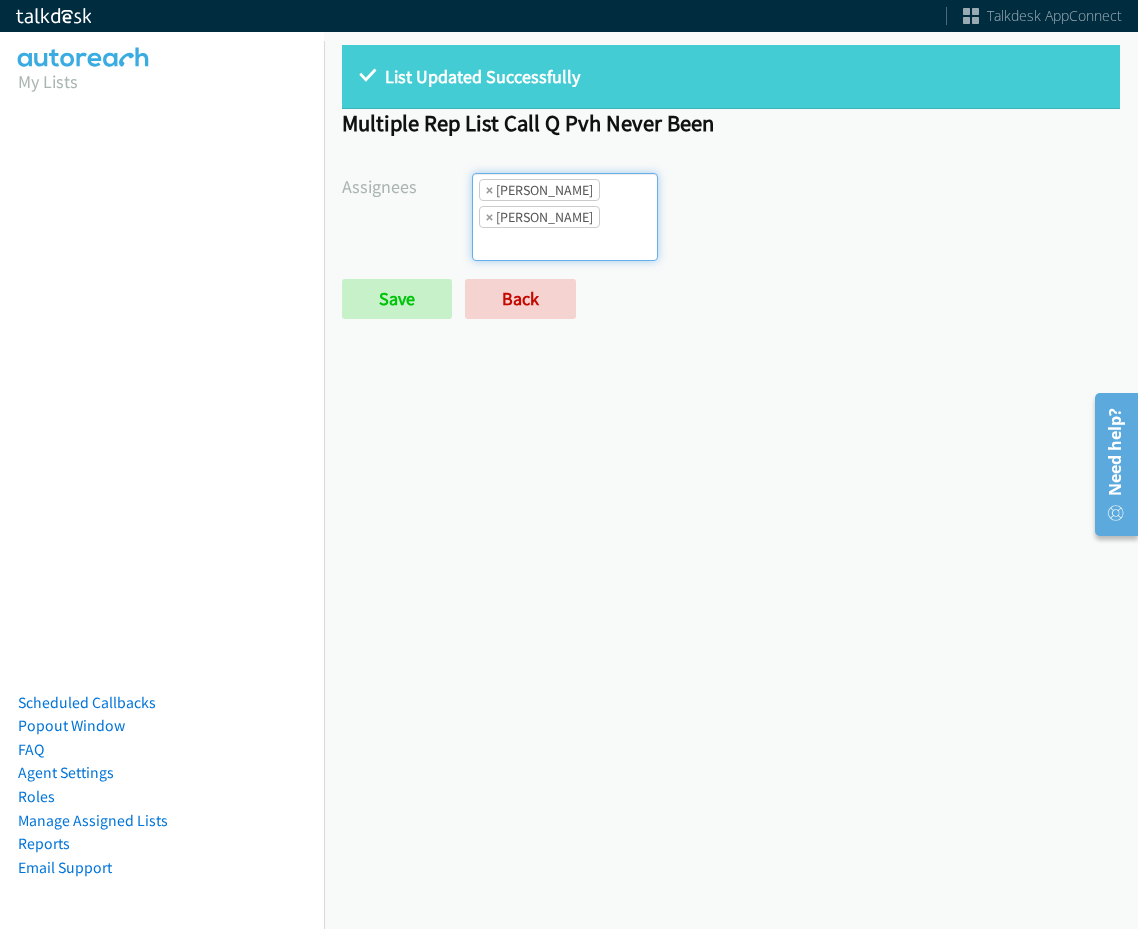 click at bounding box center (508, 244) 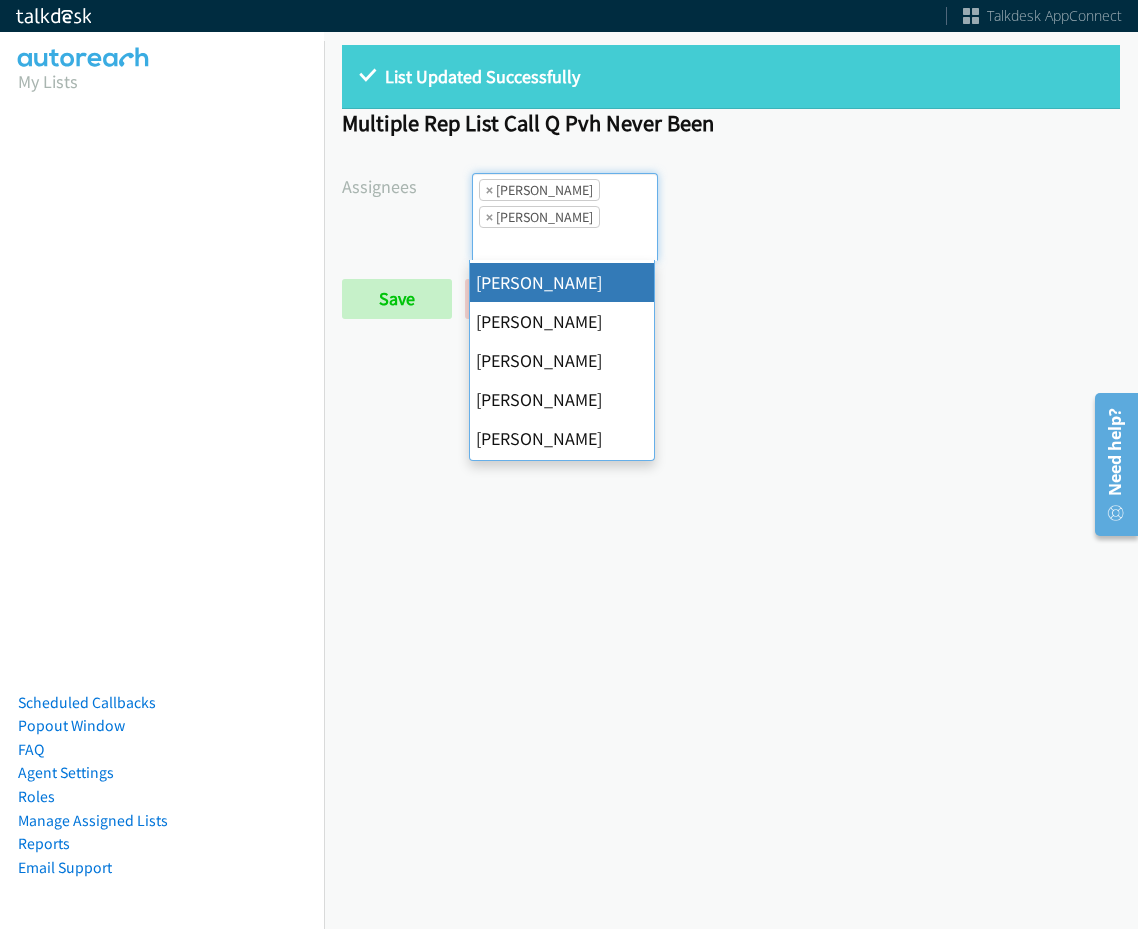 scroll, scrollTop: 0, scrollLeft: 0, axis: both 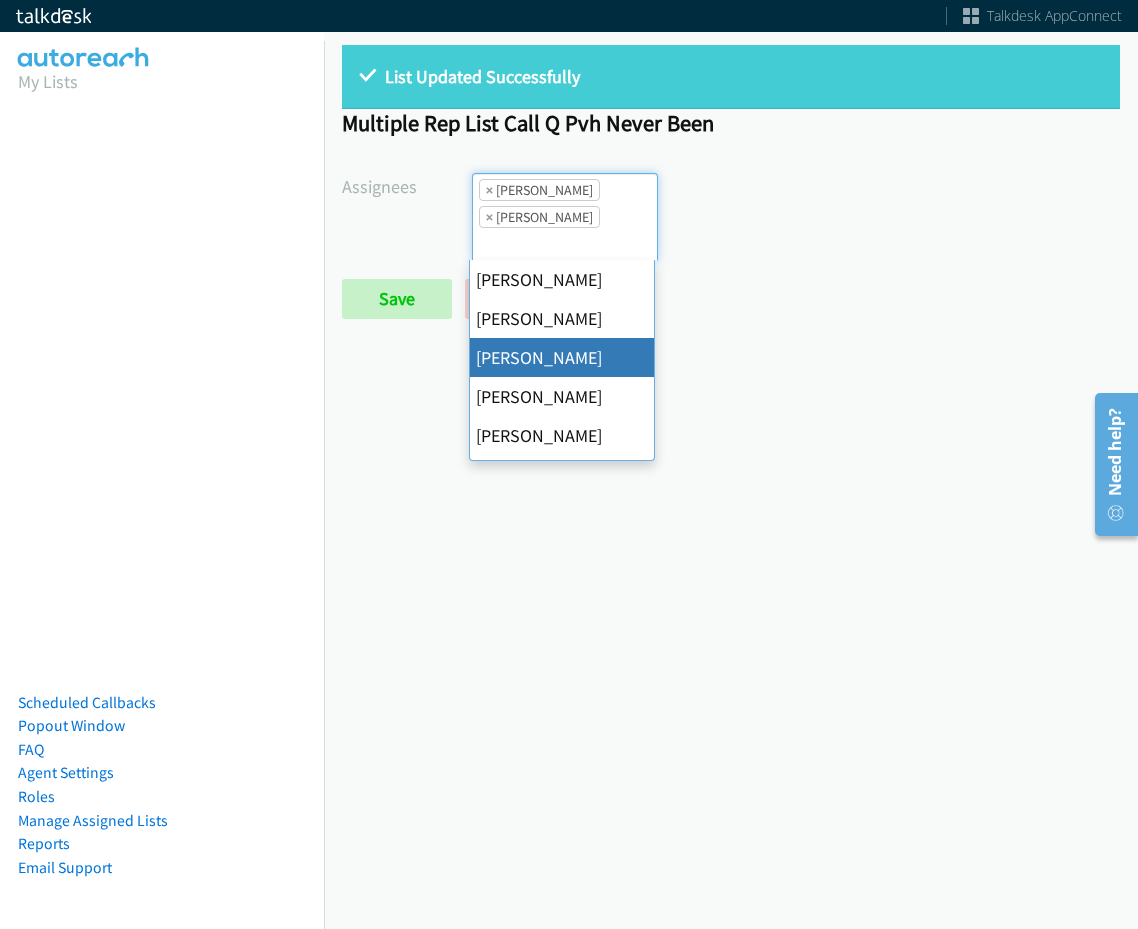 drag, startPoint x: 889, startPoint y: 351, endPoint x: 593, endPoint y: 308, distance: 299.107 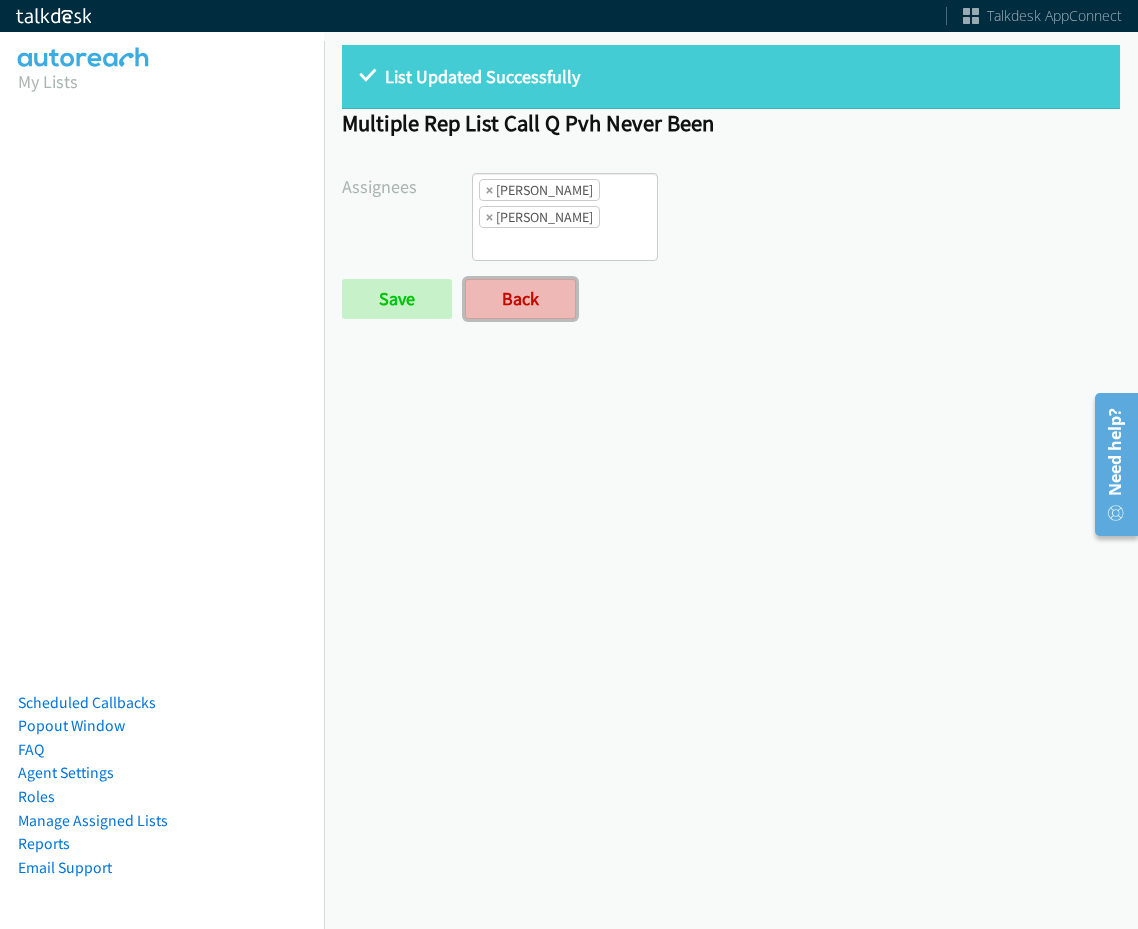 click on "Back" at bounding box center [520, 299] 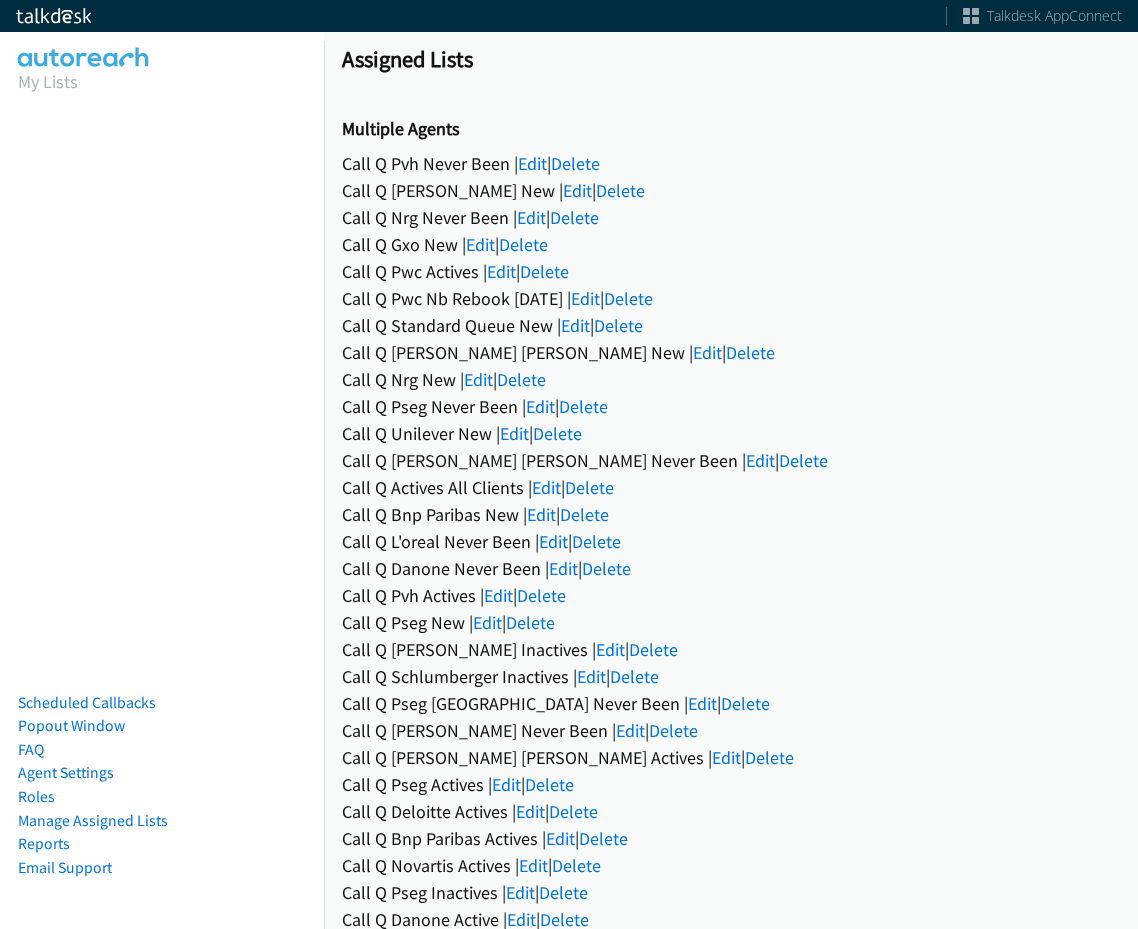scroll, scrollTop: 0, scrollLeft: 0, axis: both 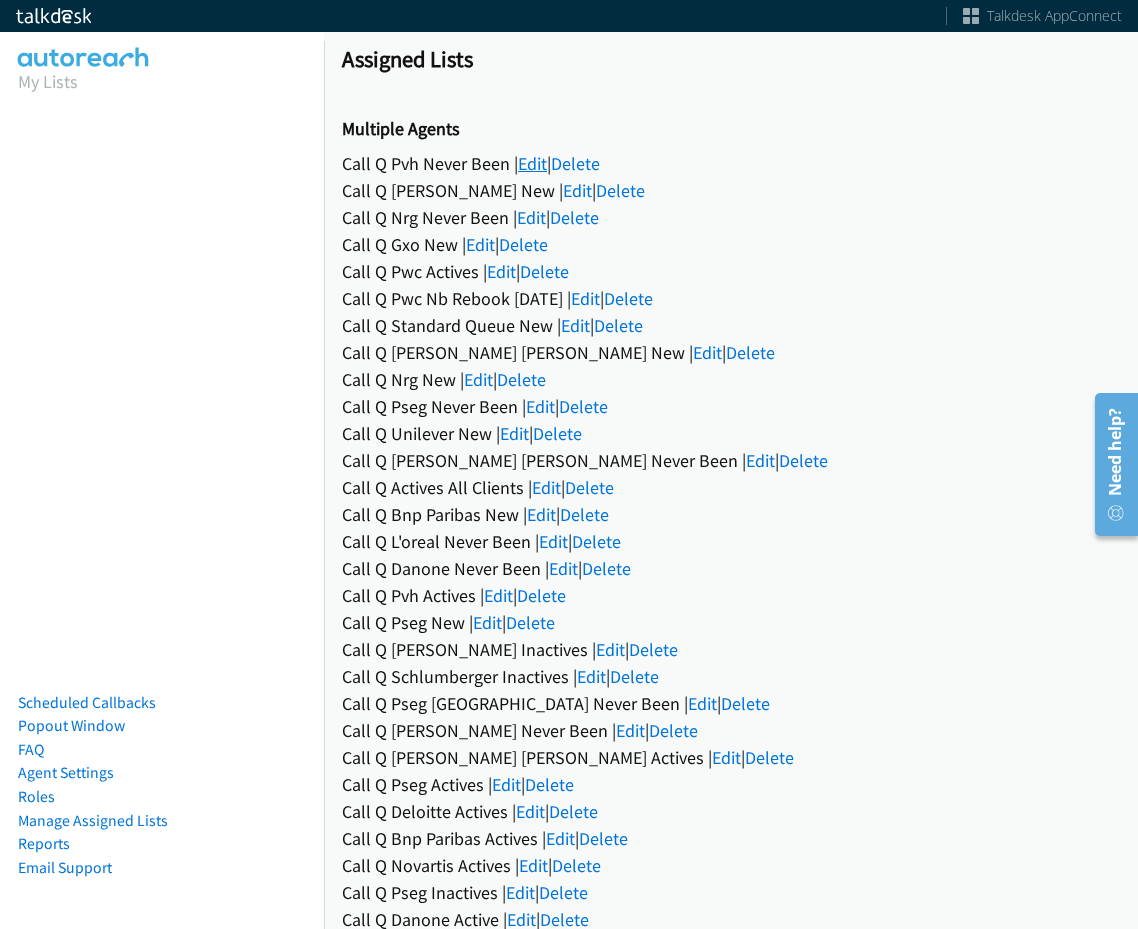 drag, startPoint x: 520, startPoint y: 154, endPoint x: 529, endPoint y: 159, distance: 10.29563 